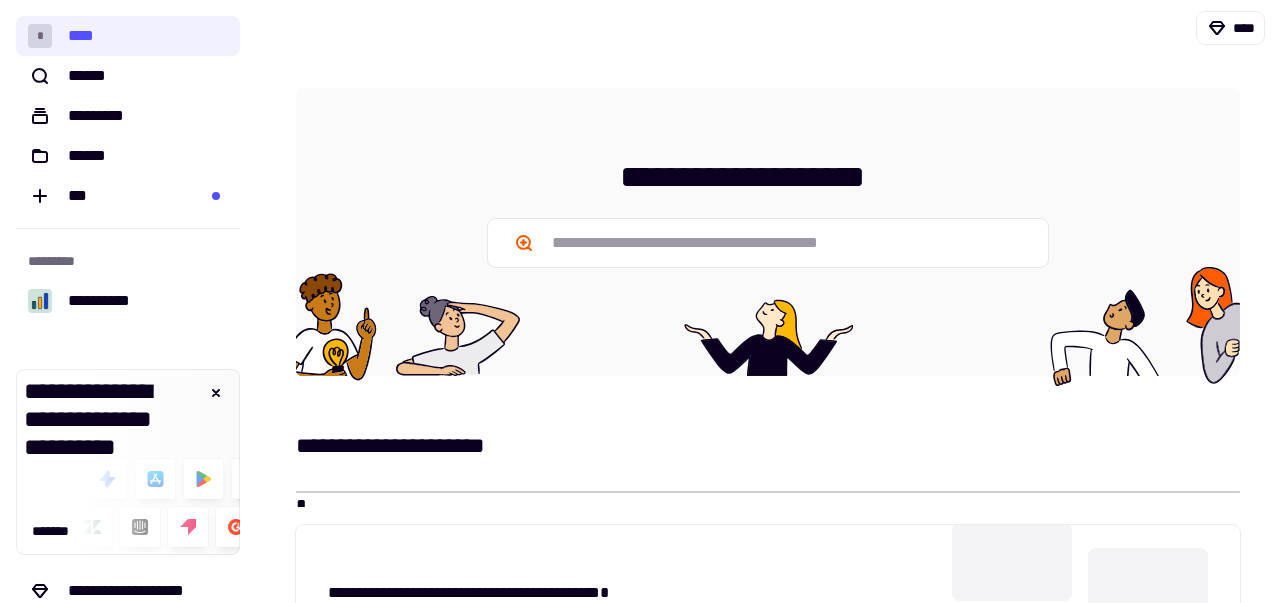 scroll, scrollTop: 0, scrollLeft: 0, axis: both 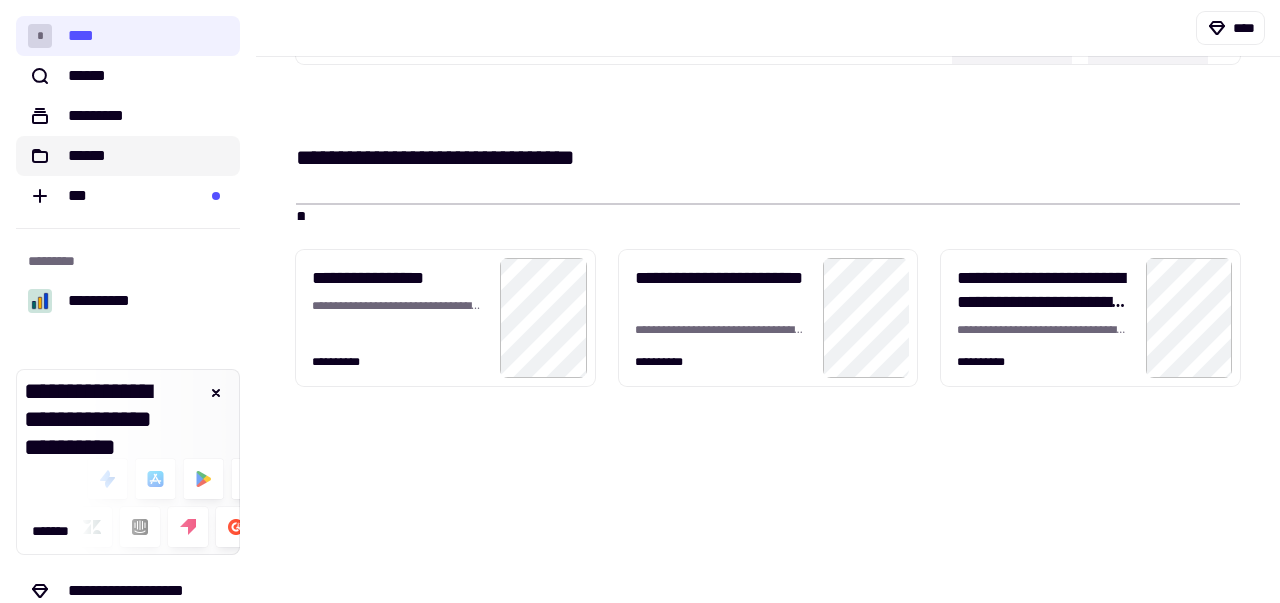click on "******" 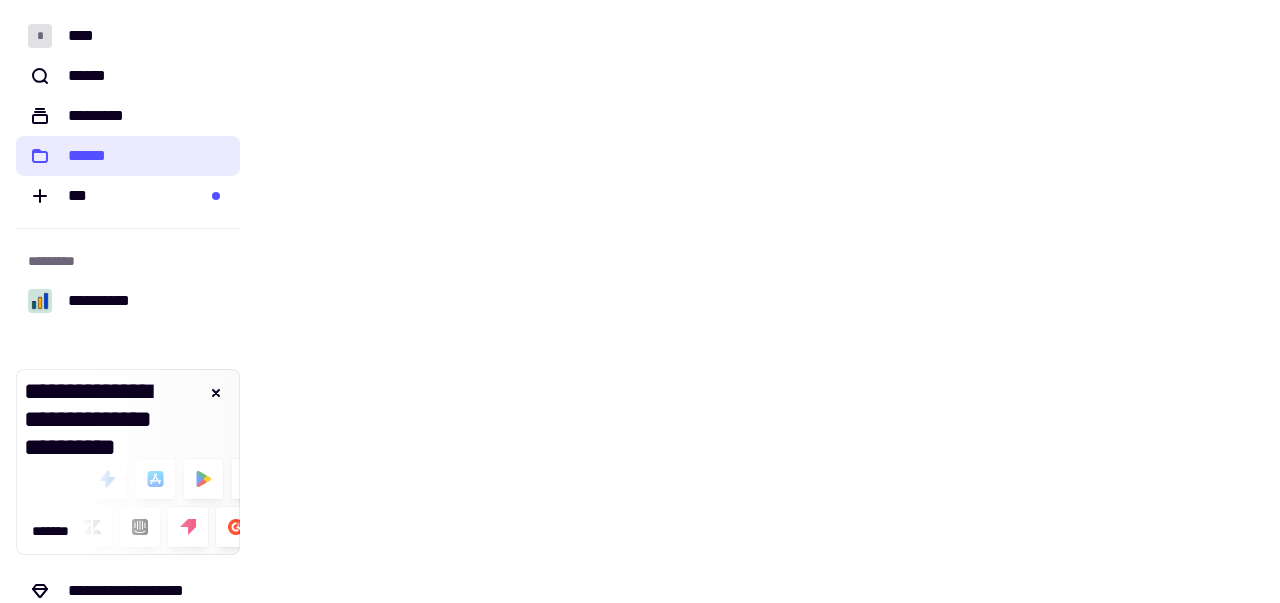 scroll, scrollTop: 0, scrollLeft: 0, axis: both 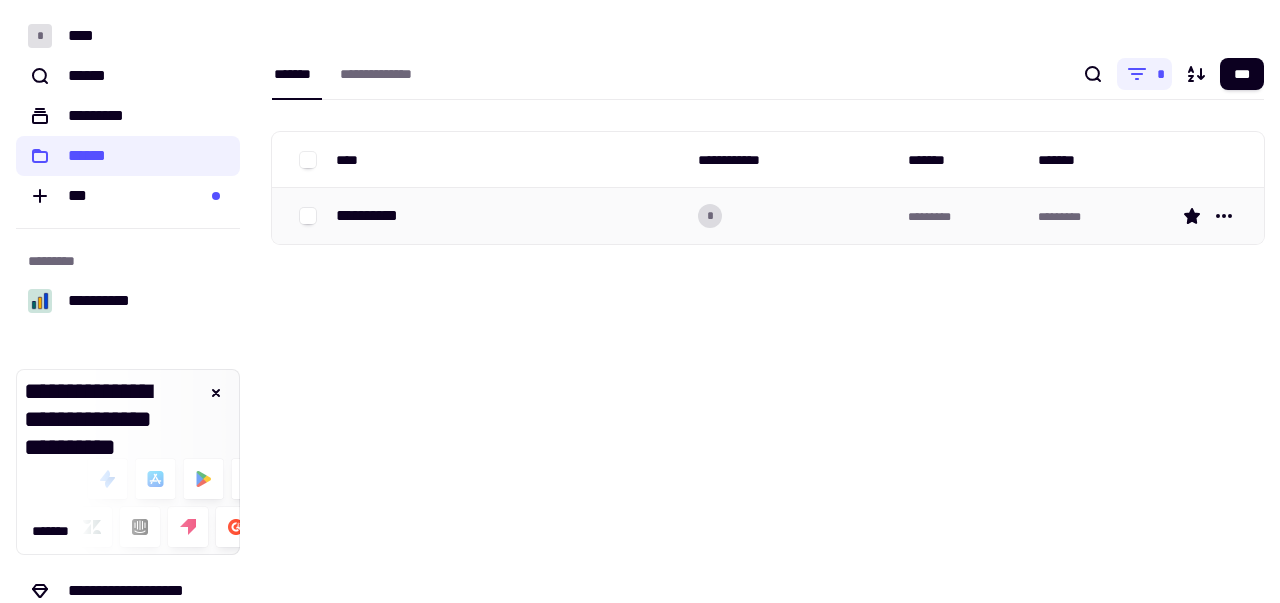 click on "**********" at bounding box center [374, 216] 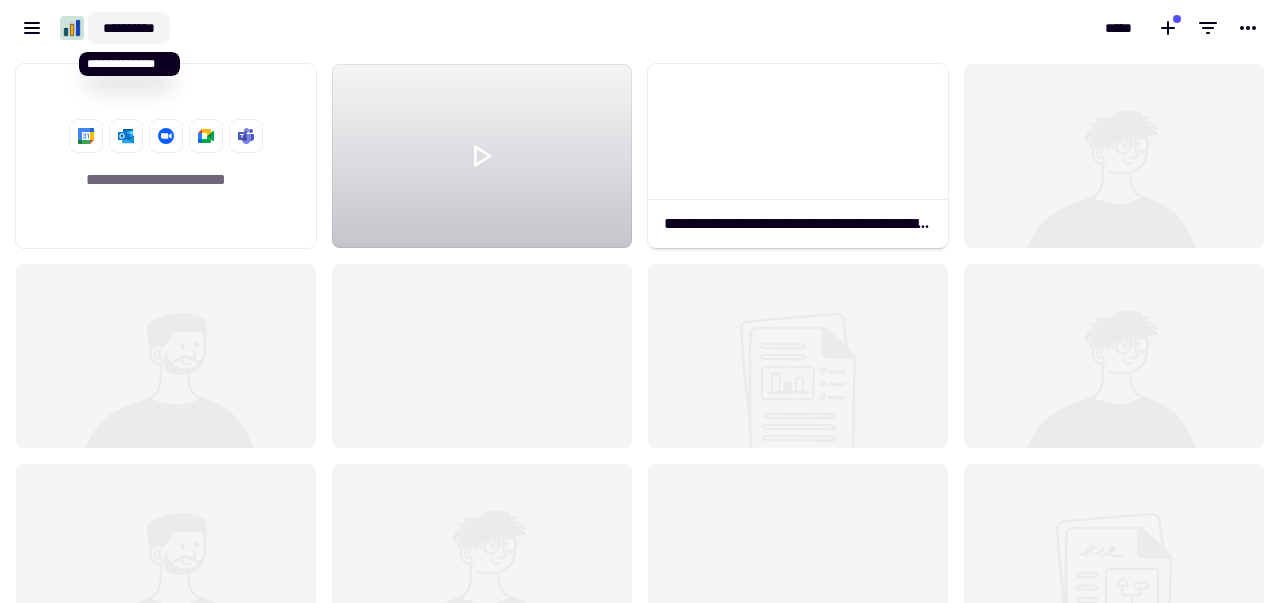 scroll, scrollTop: 1, scrollLeft: 1, axis: both 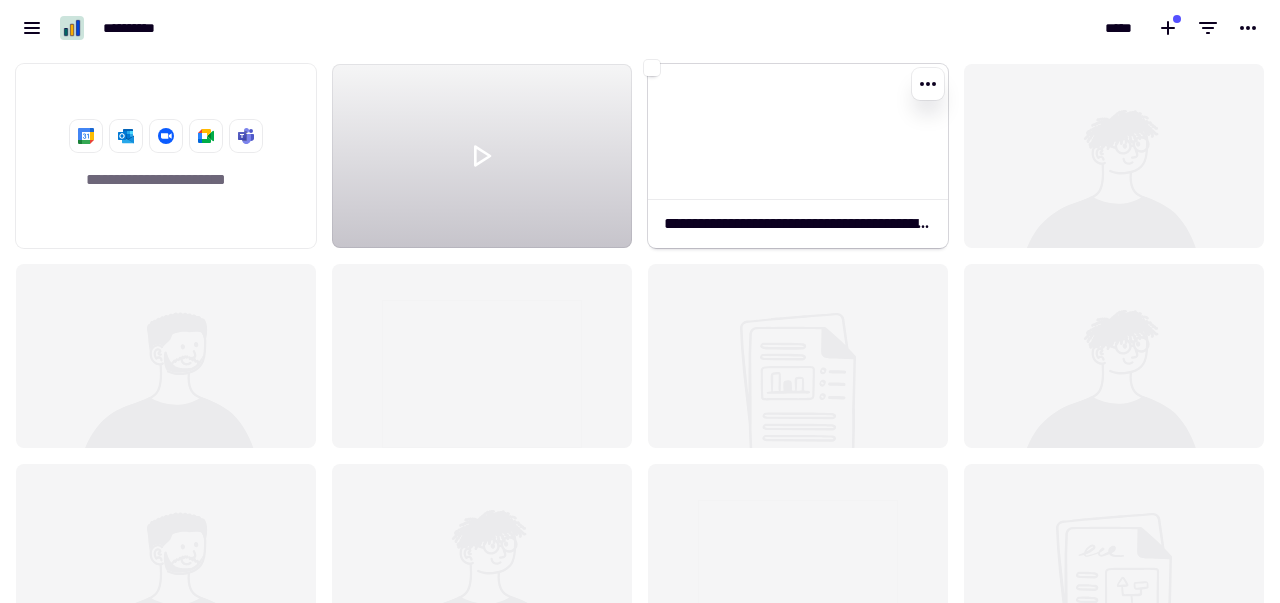 click 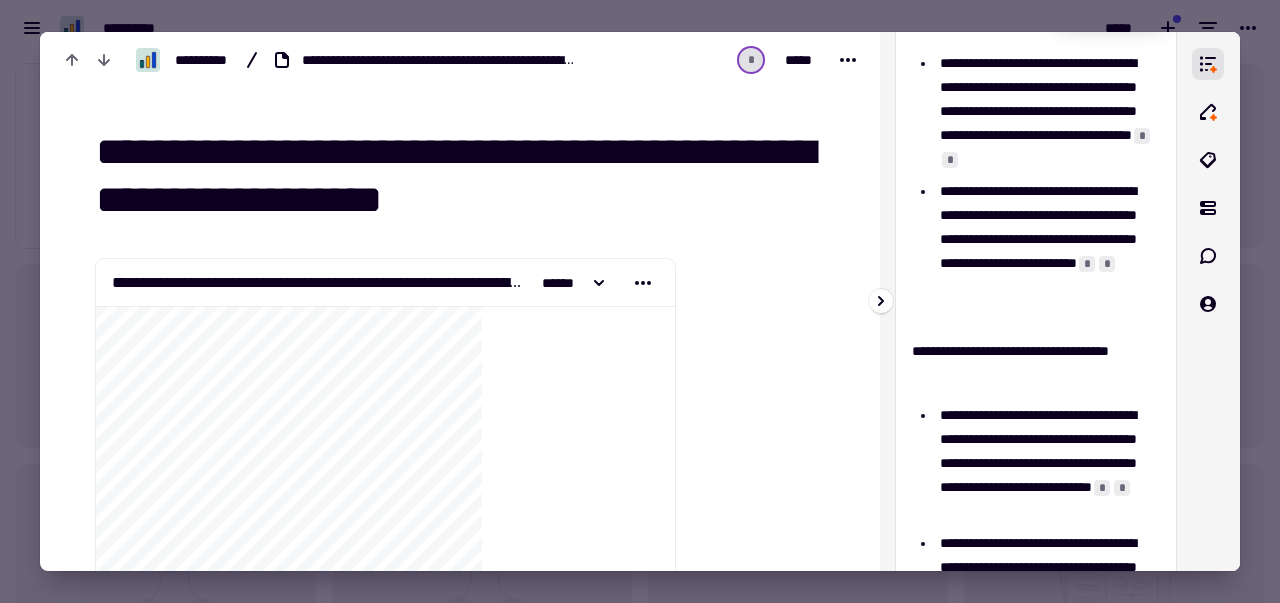 scroll, scrollTop: 0, scrollLeft: 0, axis: both 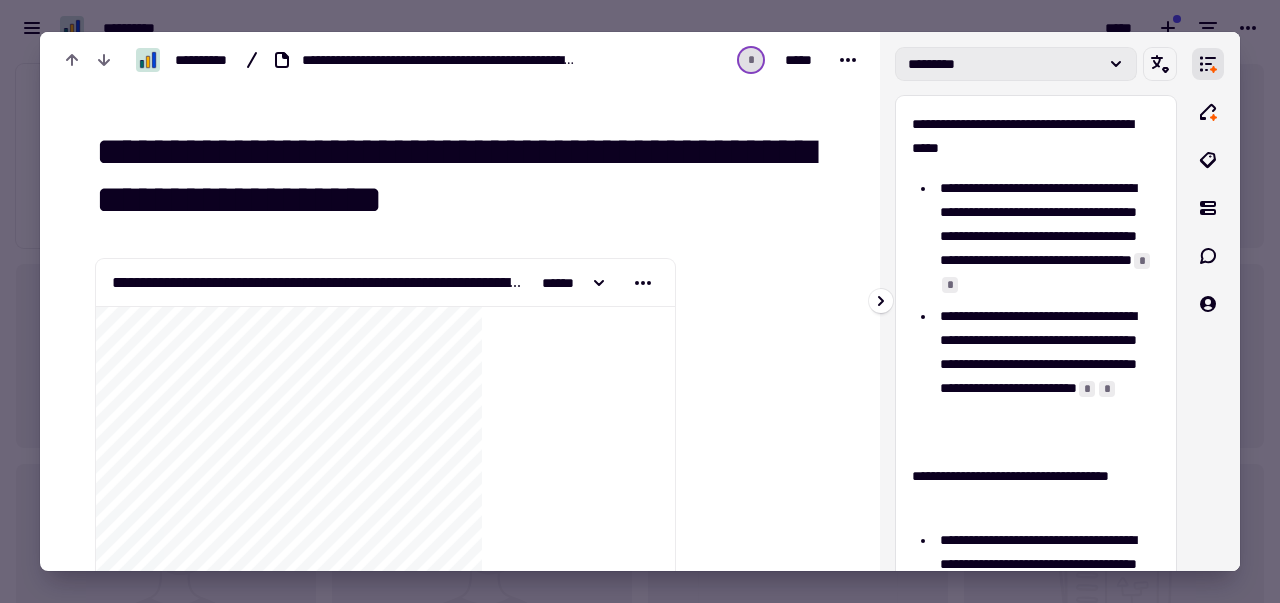 click 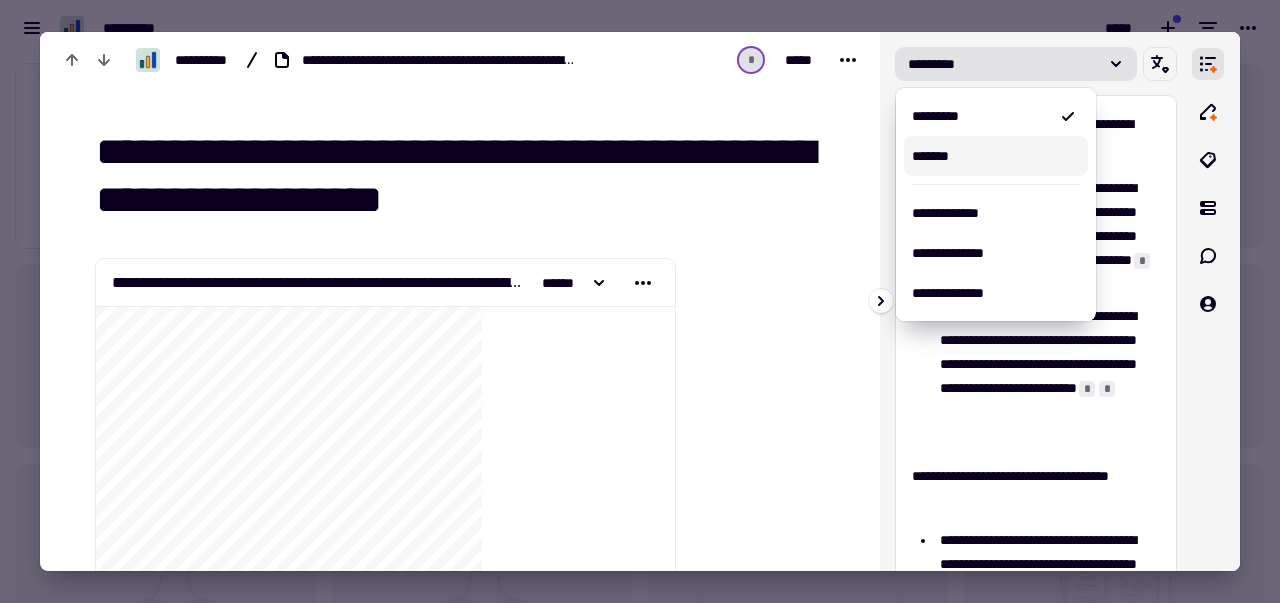 click on "*******" at bounding box center [996, 156] 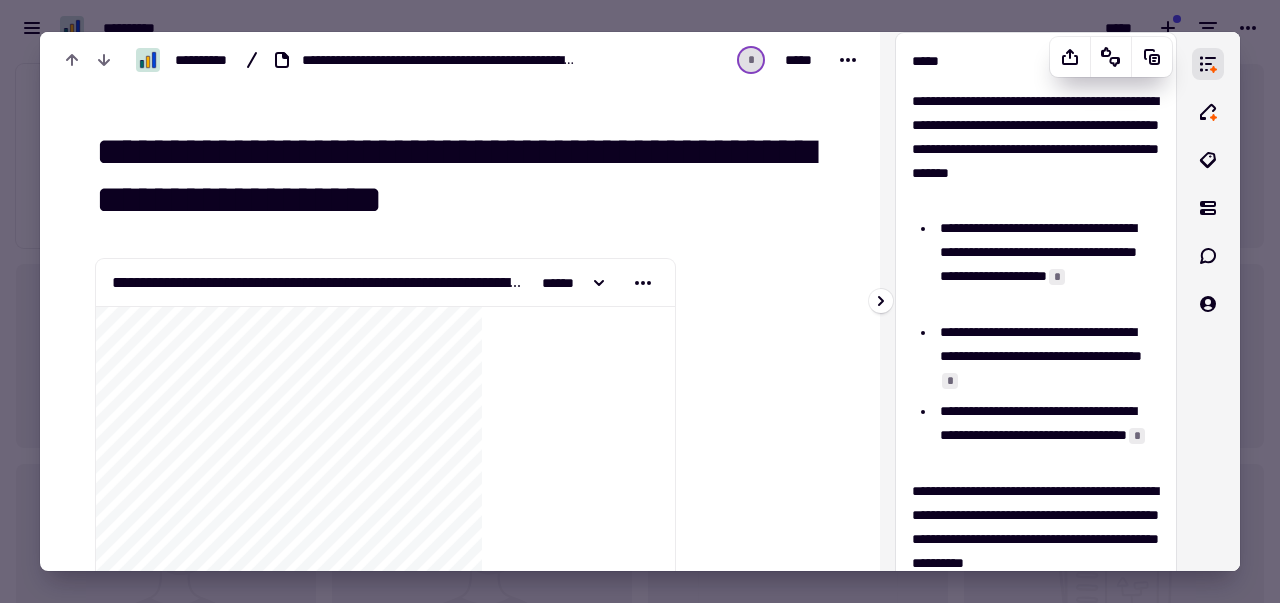 scroll, scrollTop: 0, scrollLeft: 0, axis: both 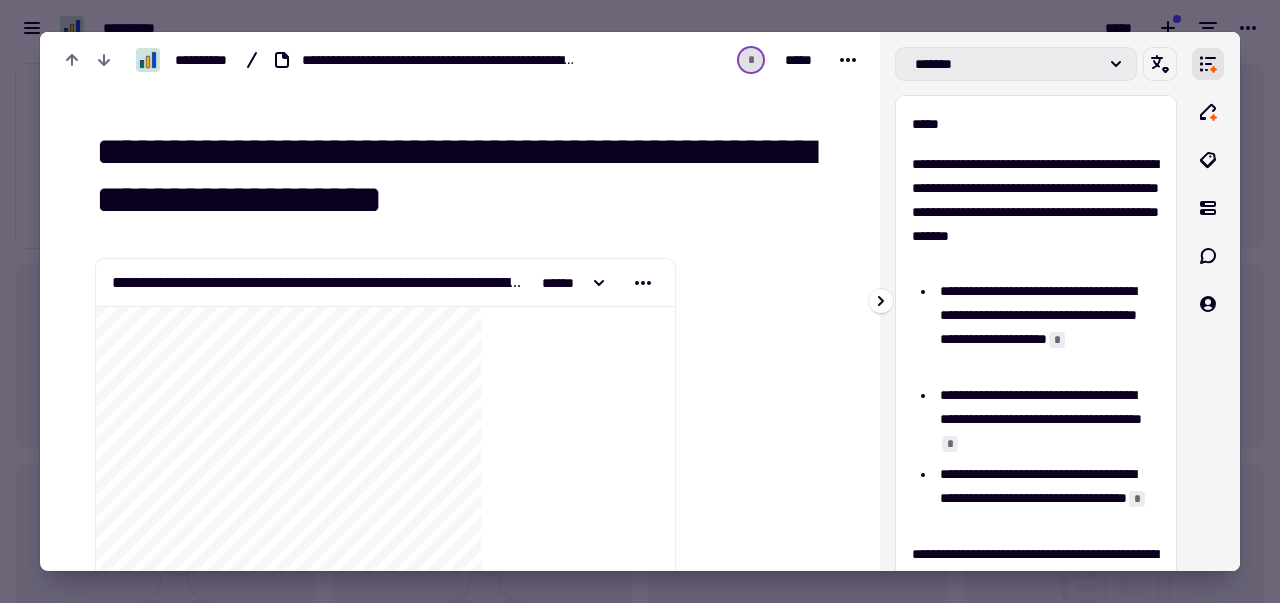 click 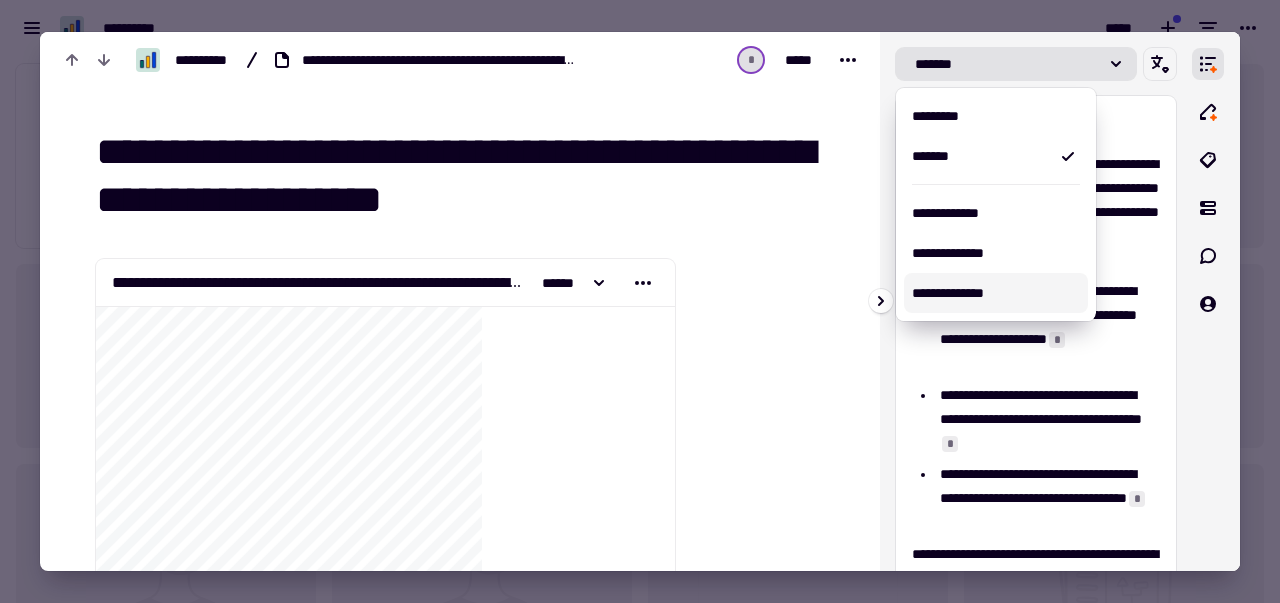 click on "**********" at bounding box center [996, 293] 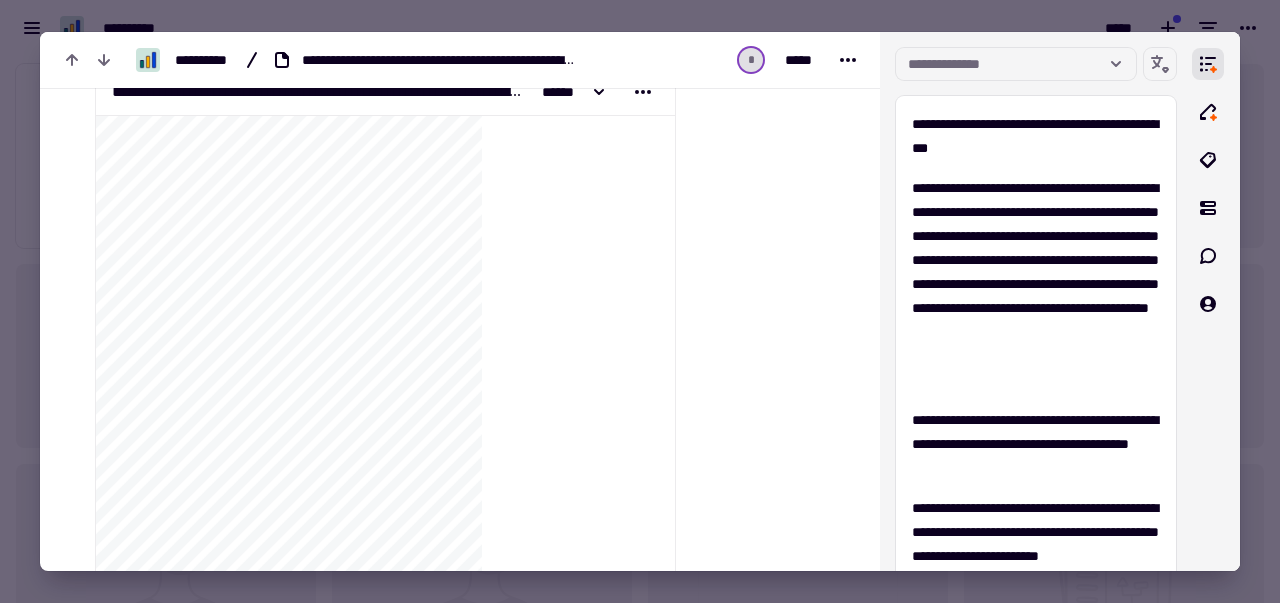 scroll, scrollTop: 341, scrollLeft: 0, axis: vertical 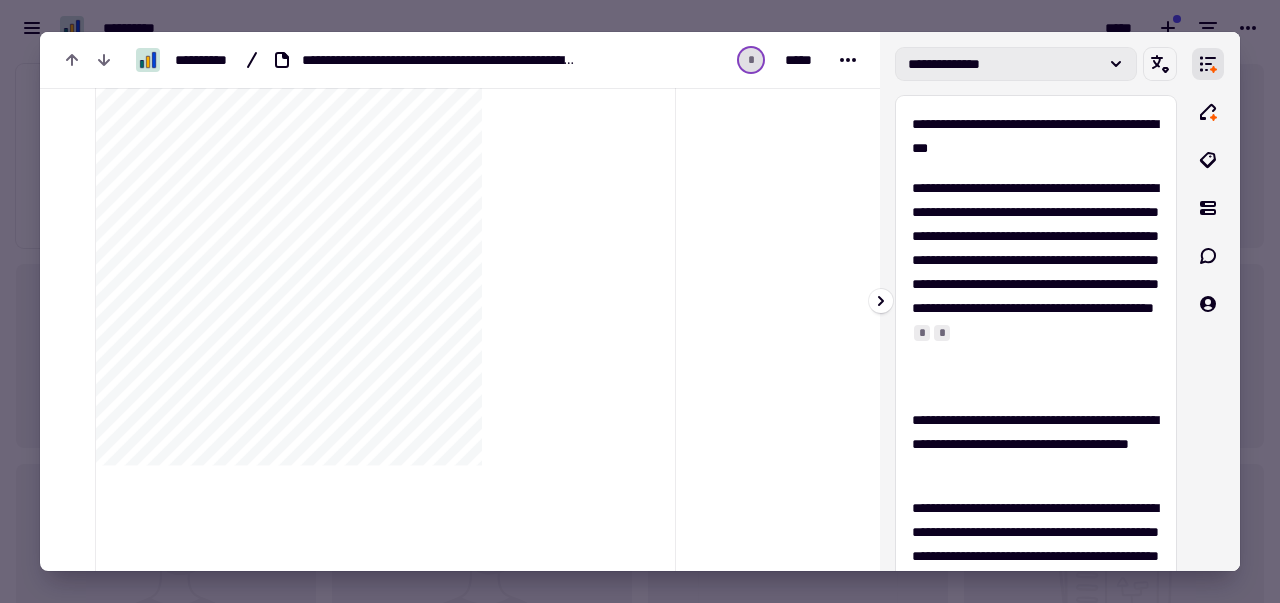 click 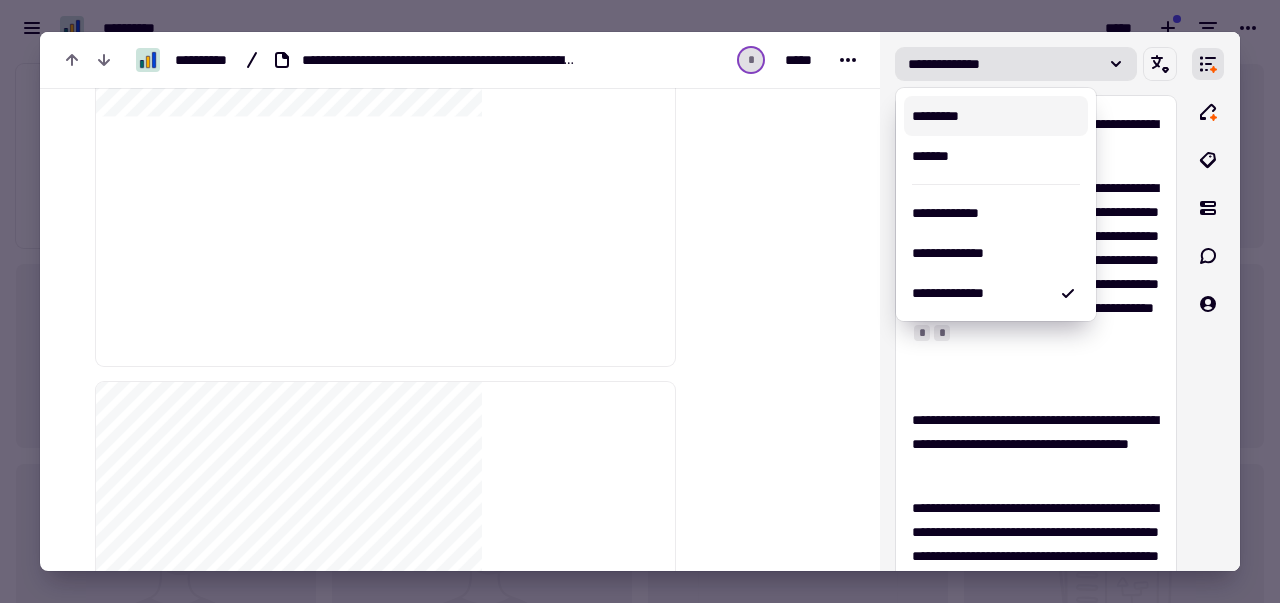 scroll, scrollTop: 5632, scrollLeft: 0, axis: vertical 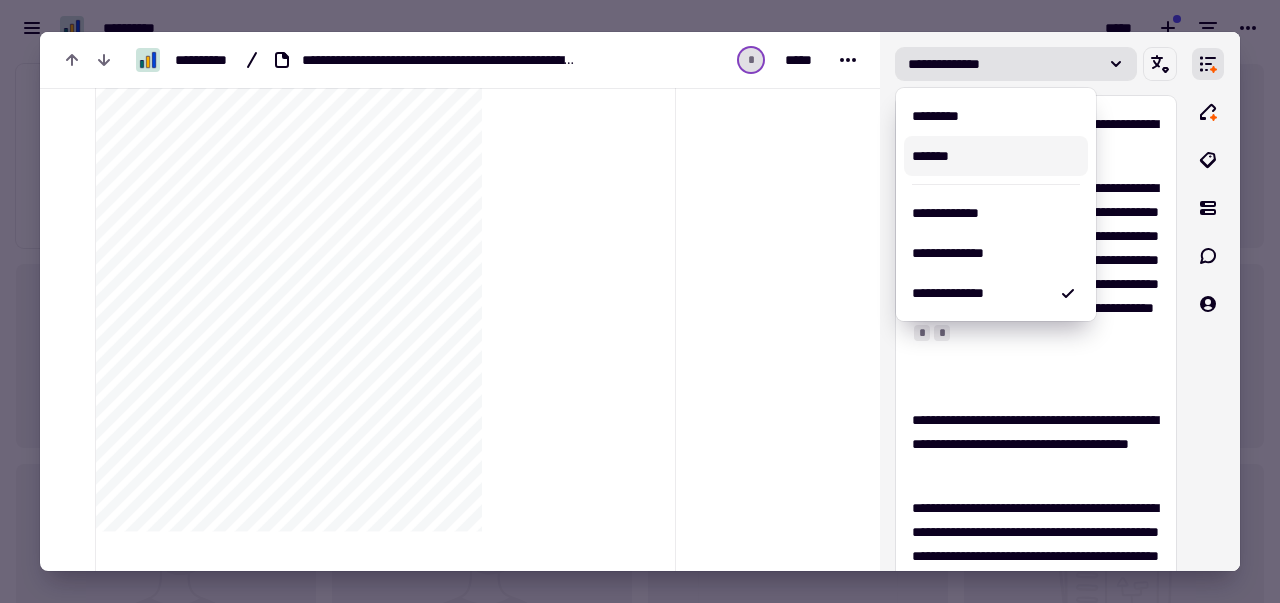 click at bounding box center [763, -300] 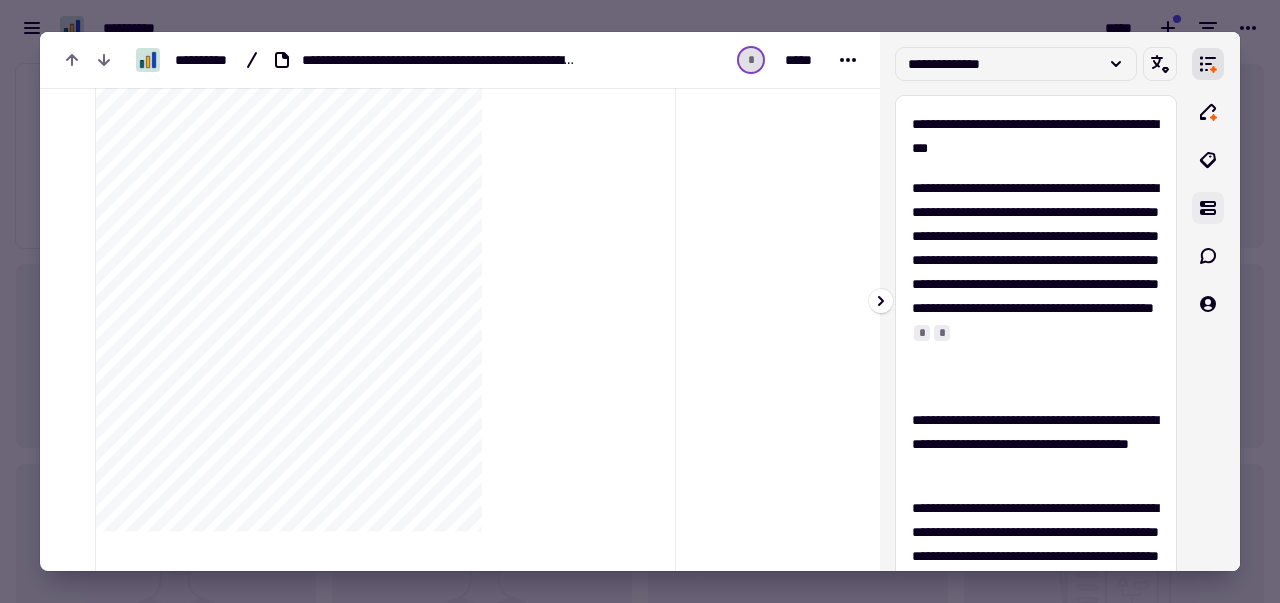 click 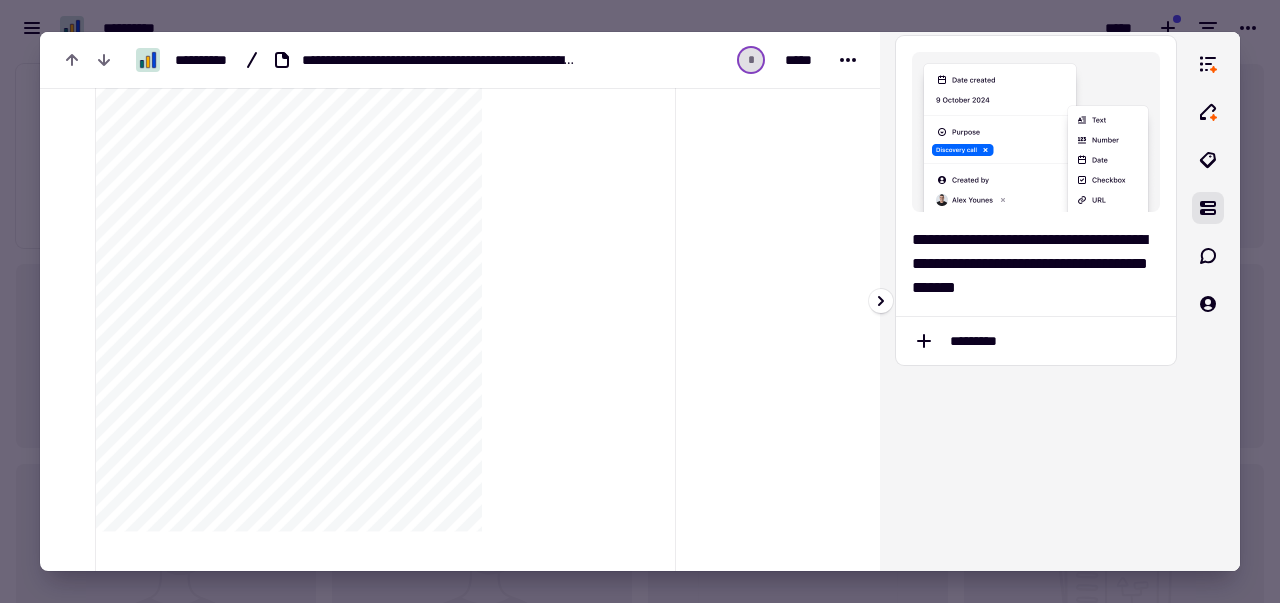 scroll, scrollTop: 229, scrollLeft: 0, axis: vertical 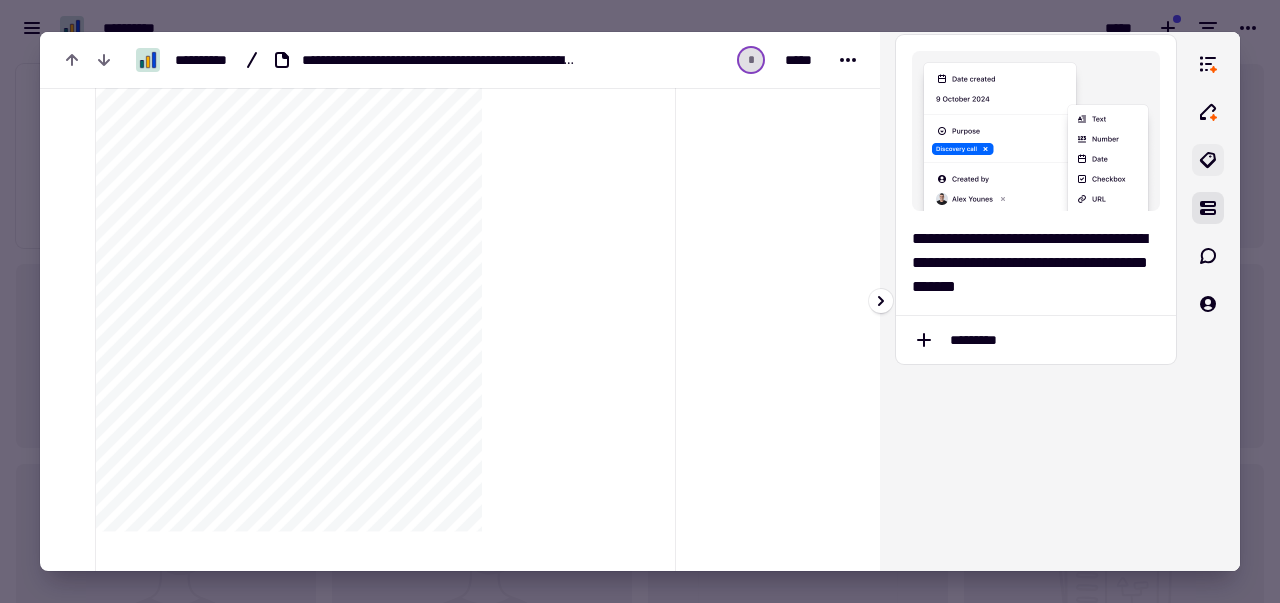 click 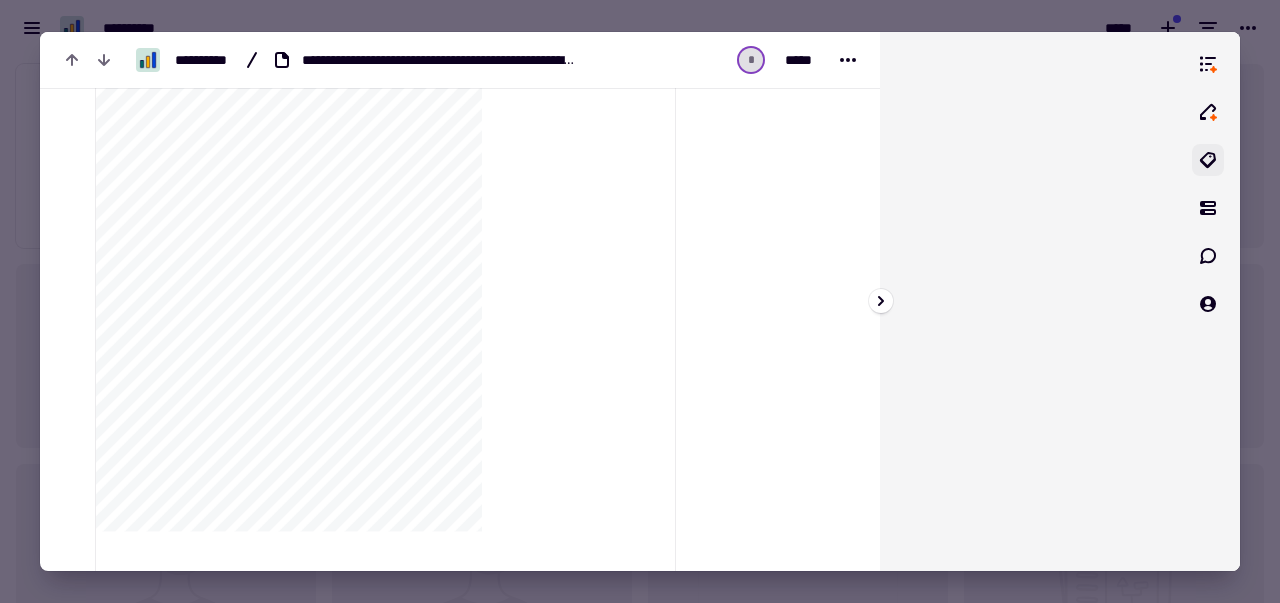 scroll, scrollTop: 0, scrollLeft: 0, axis: both 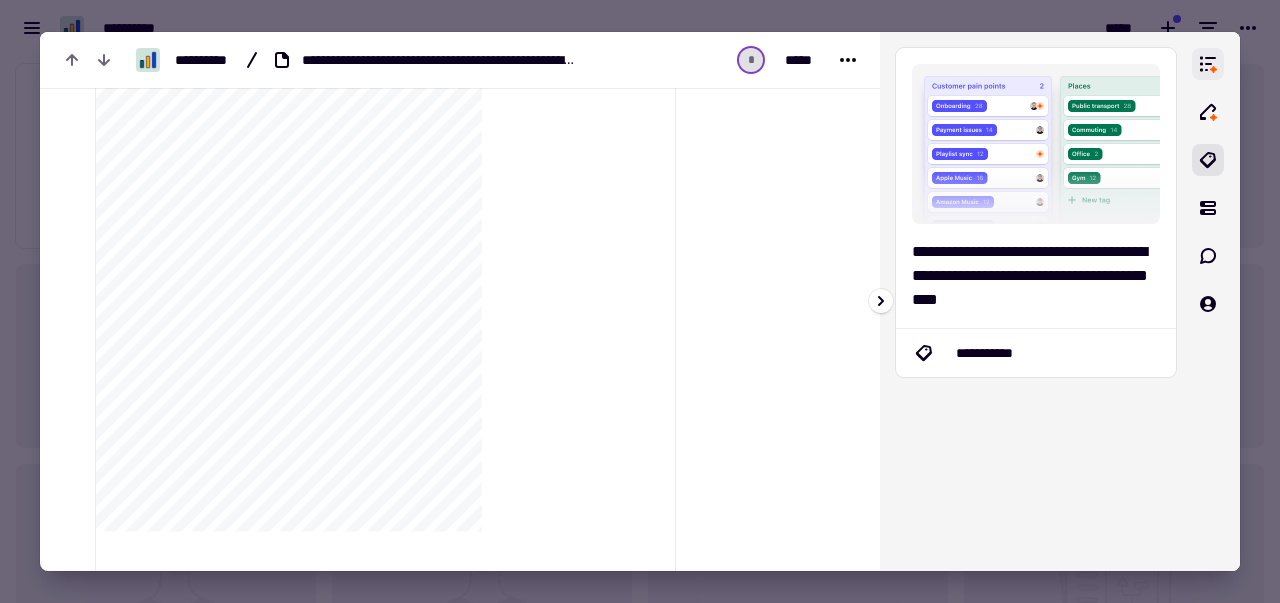click 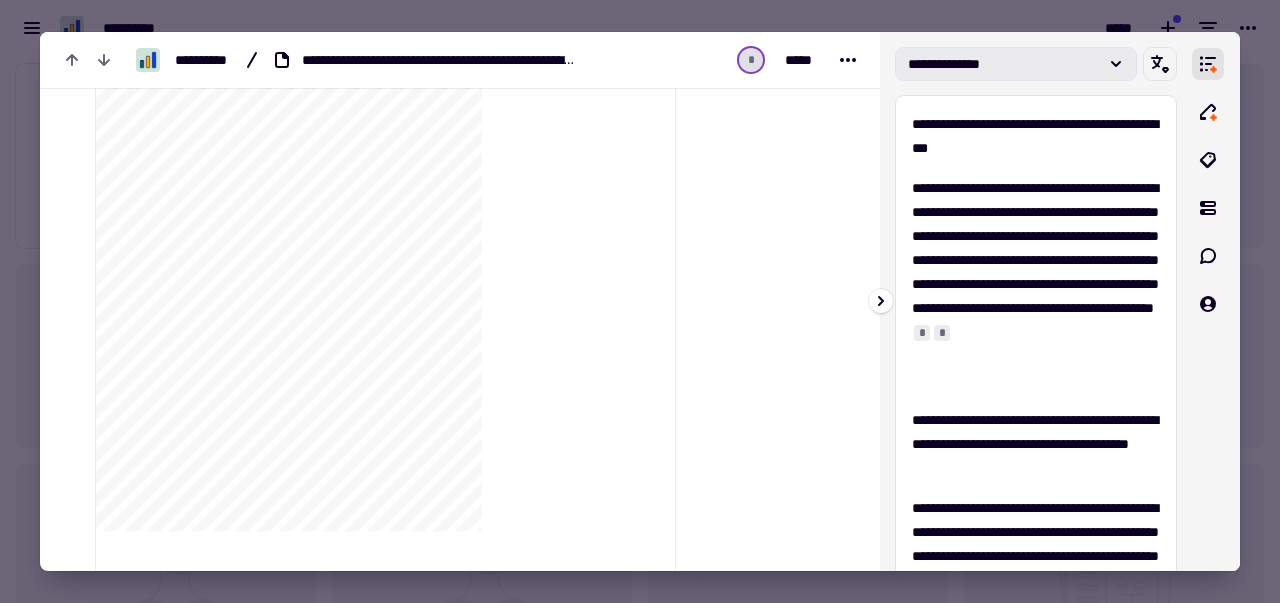 click 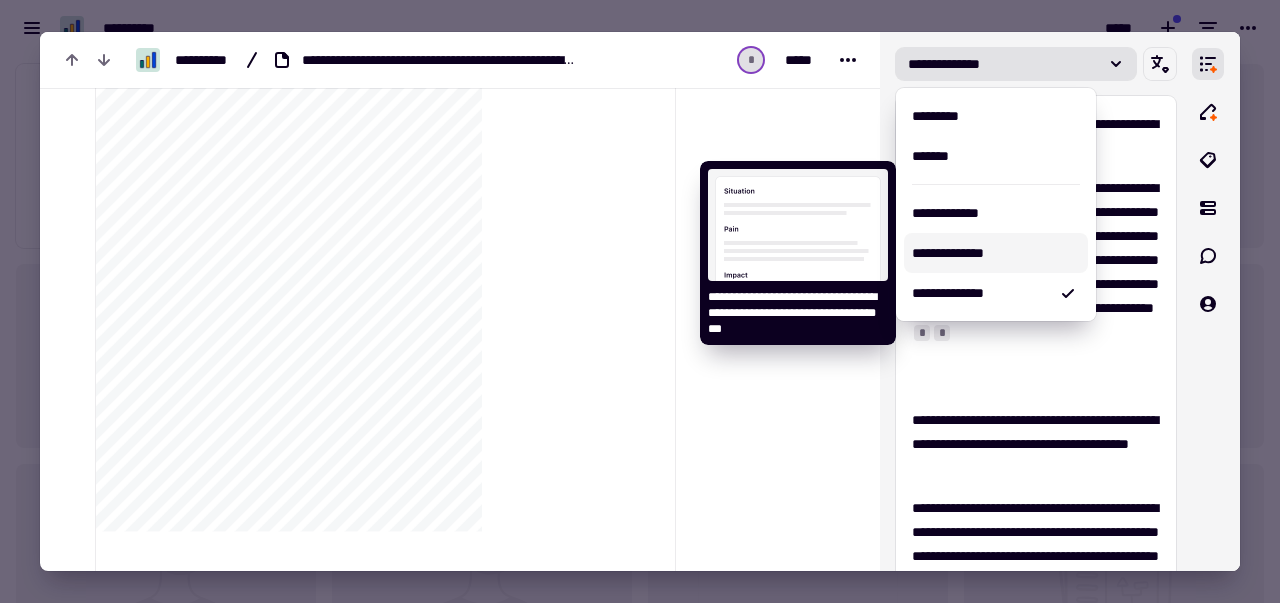 click on "**********" at bounding box center (996, 253) 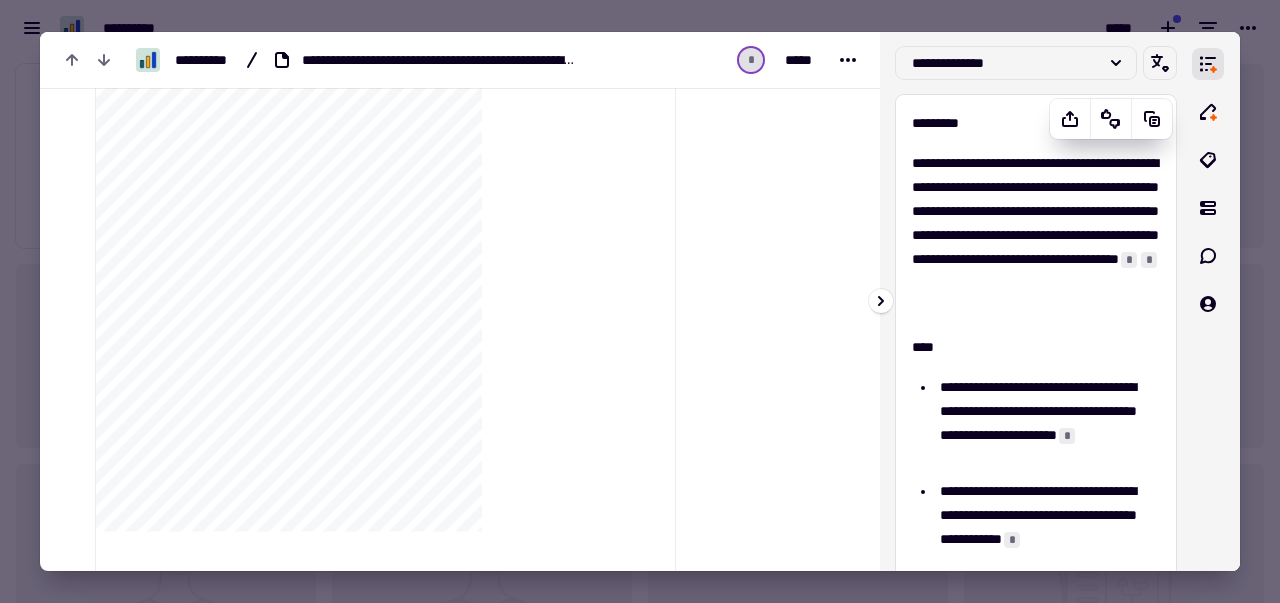 scroll, scrollTop: 0, scrollLeft: 0, axis: both 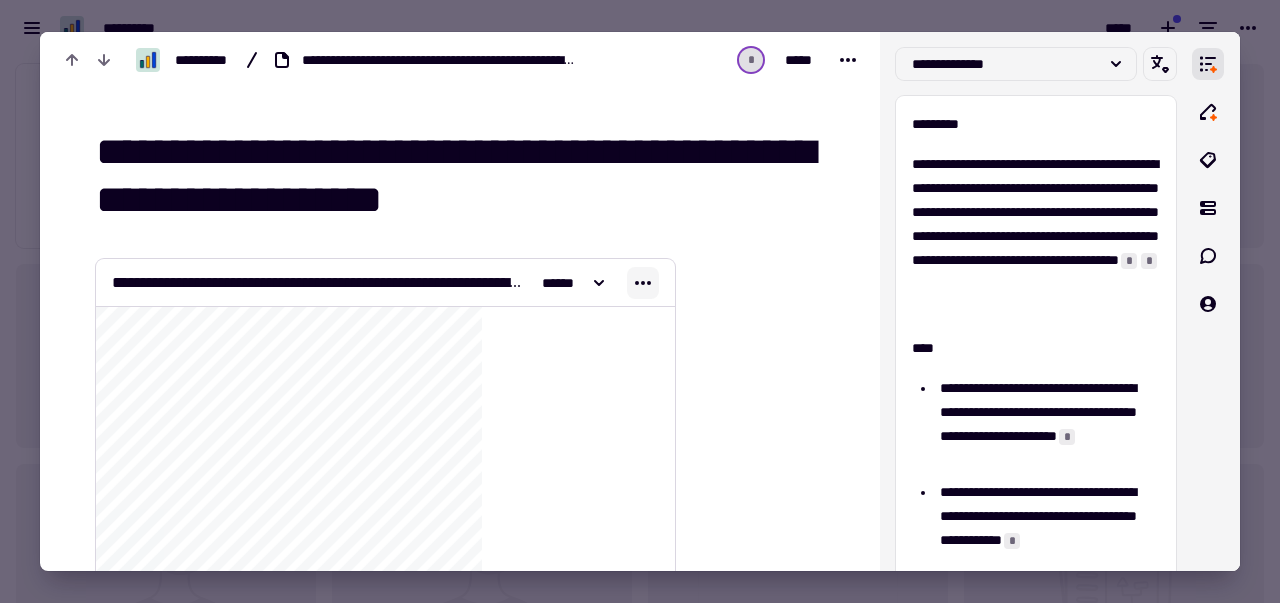 click 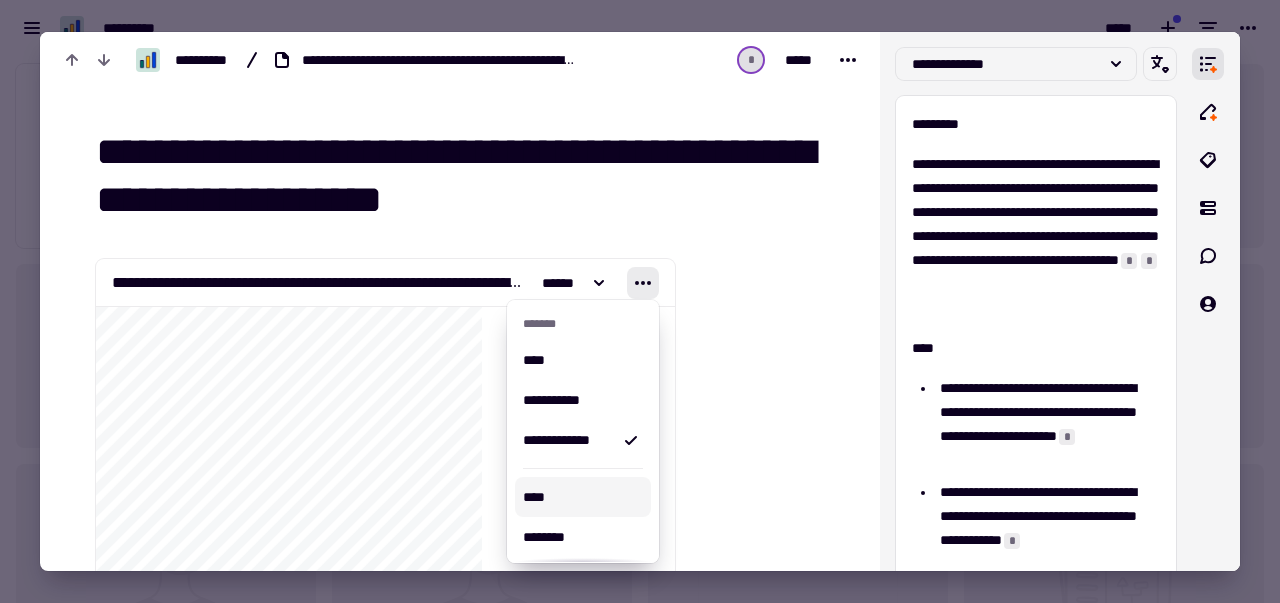 scroll, scrollTop: 140, scrollLeft: 0, axis: vertical 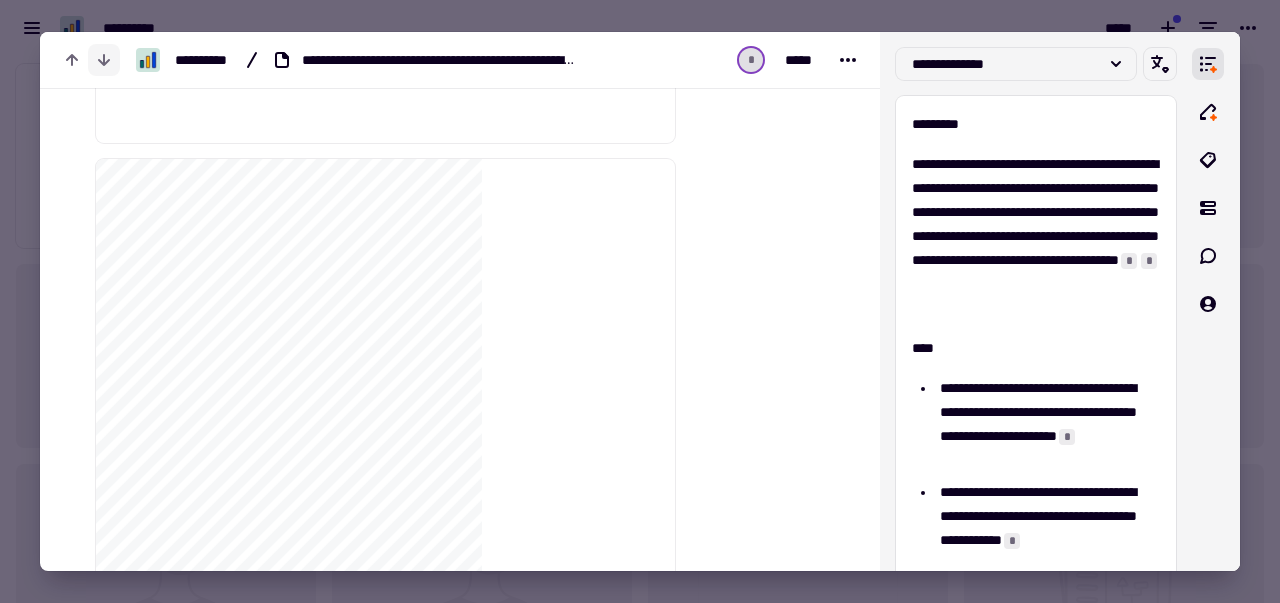 click 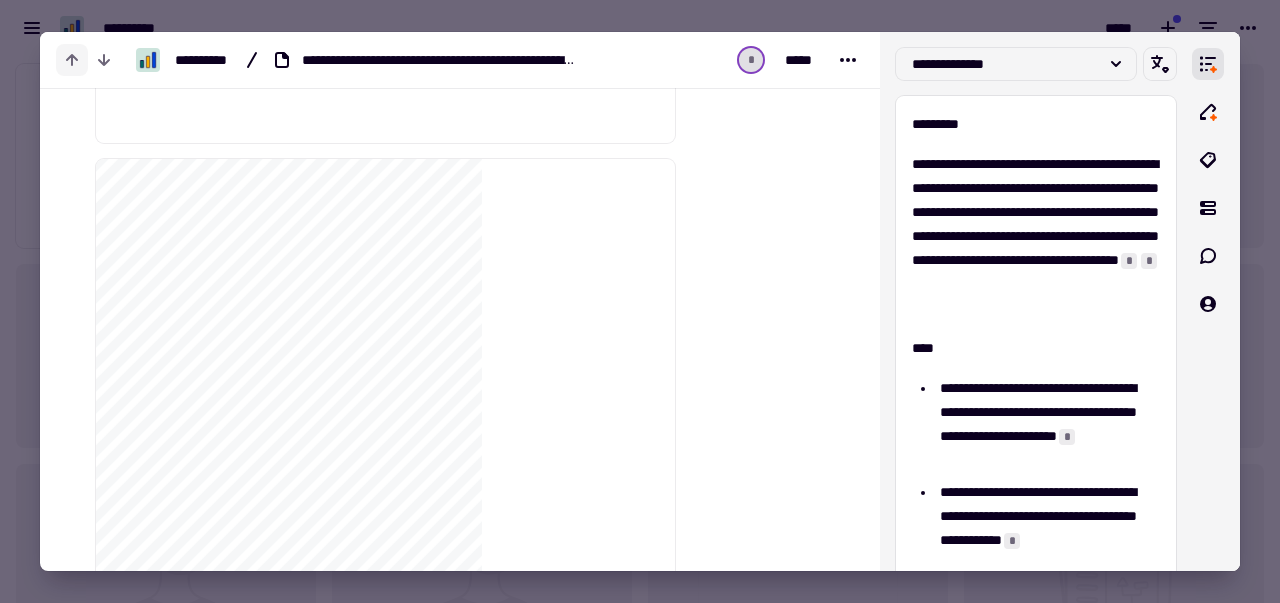 click 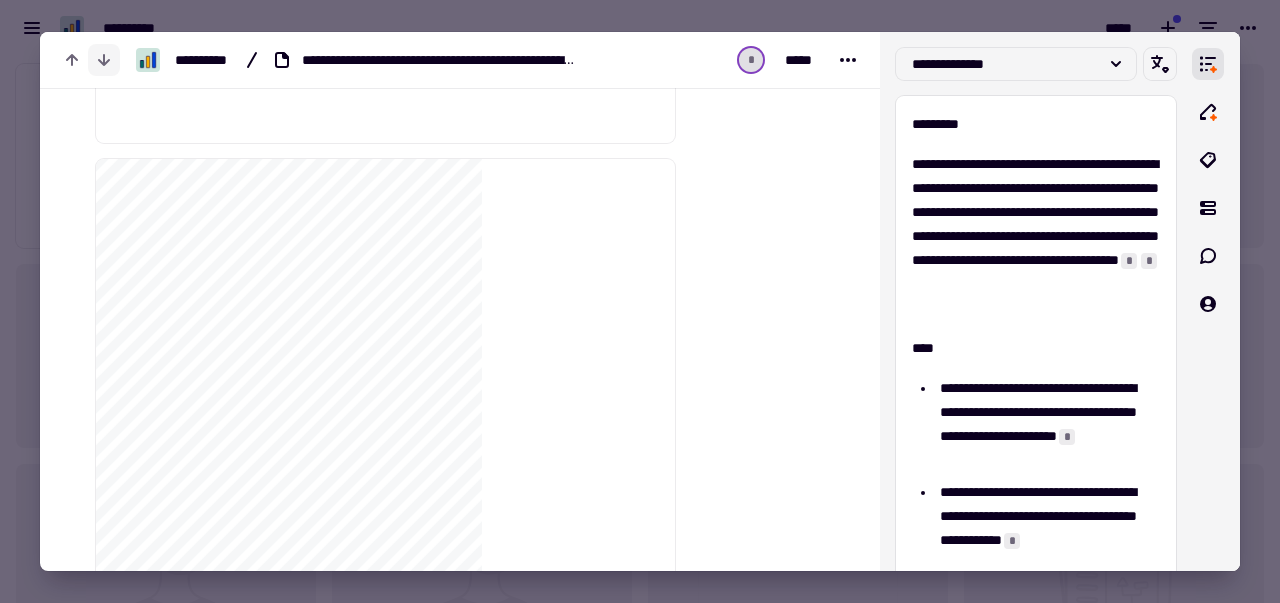 click 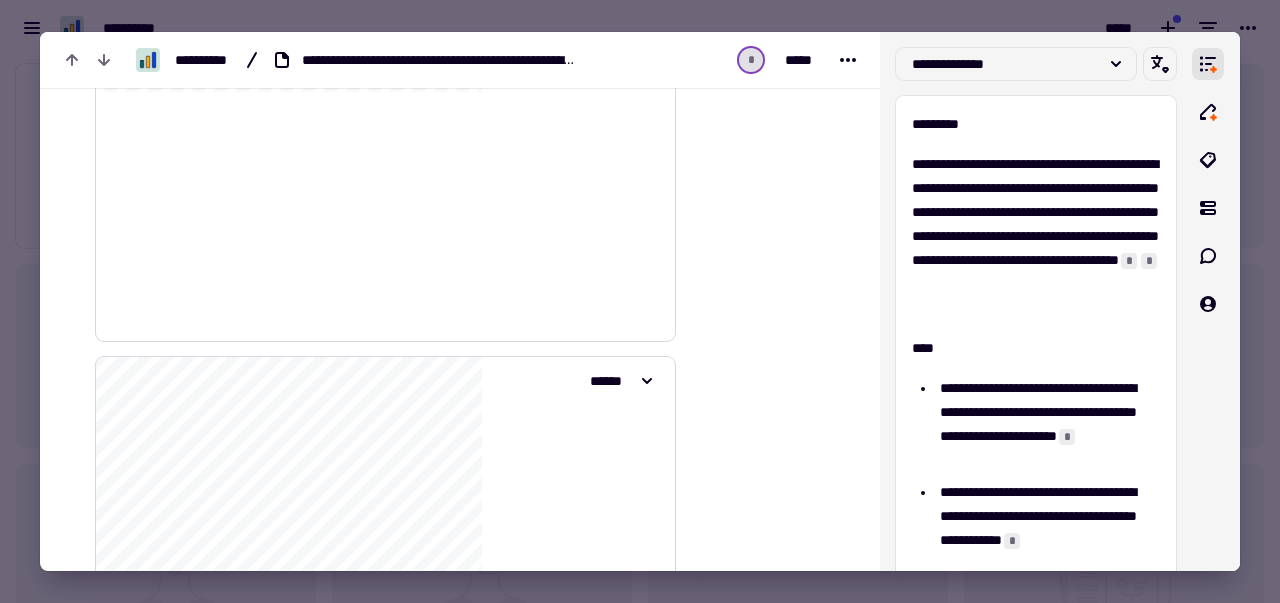 scroll, scrollTop: 0, scrollLeft: 0, axis: both 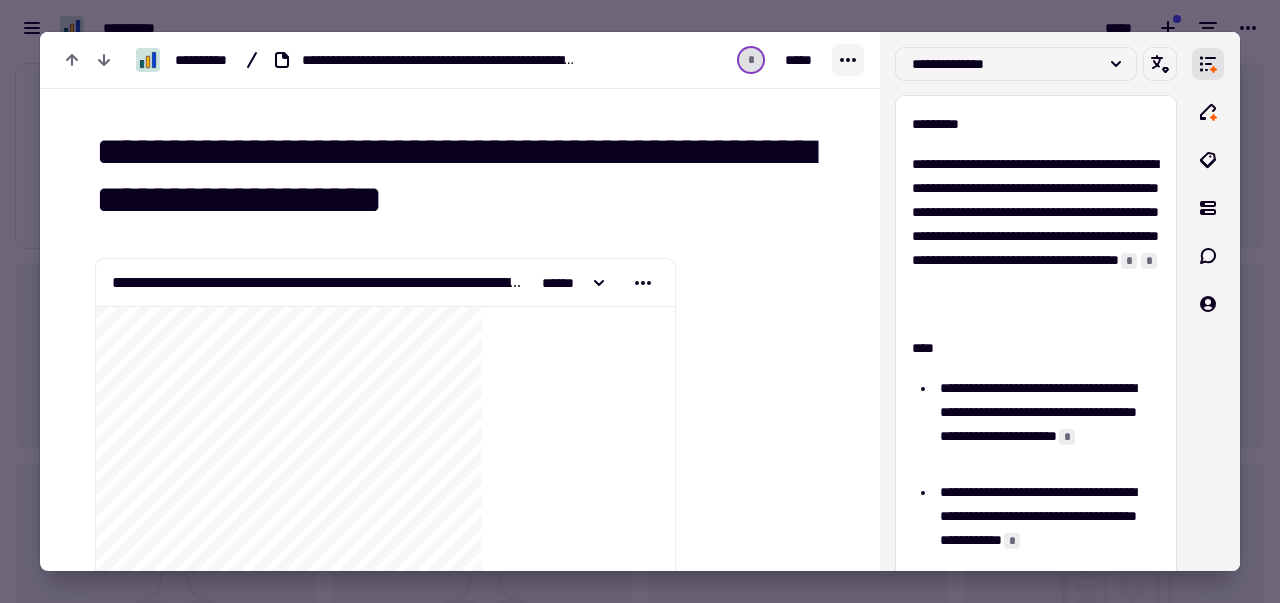 click 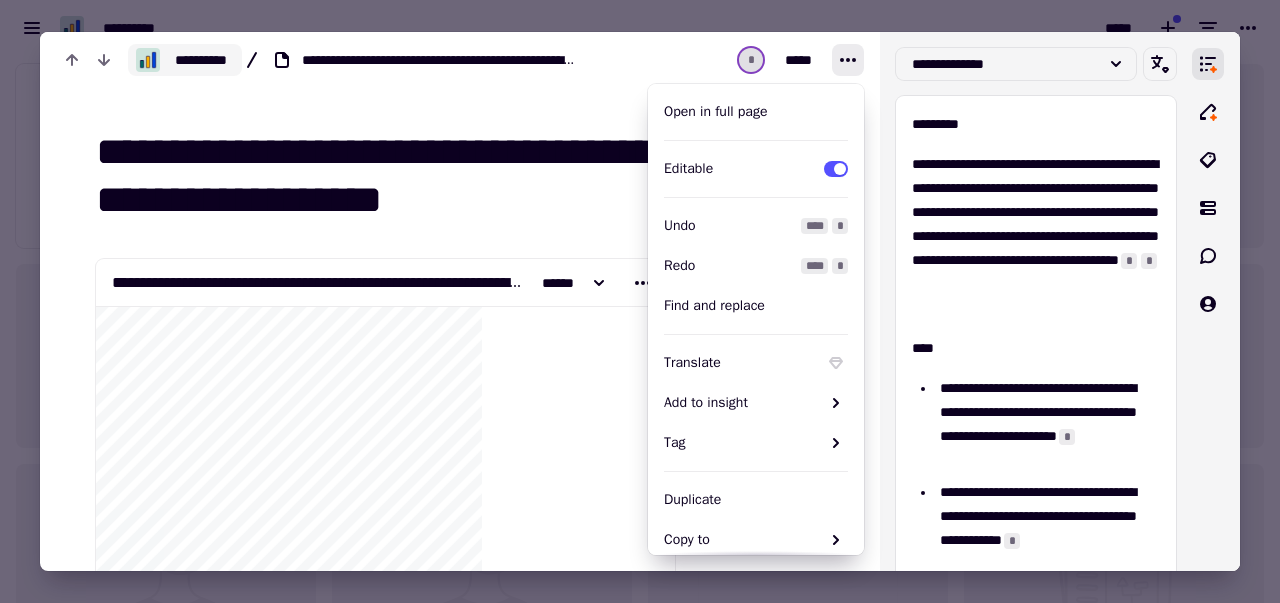 click on "**********" 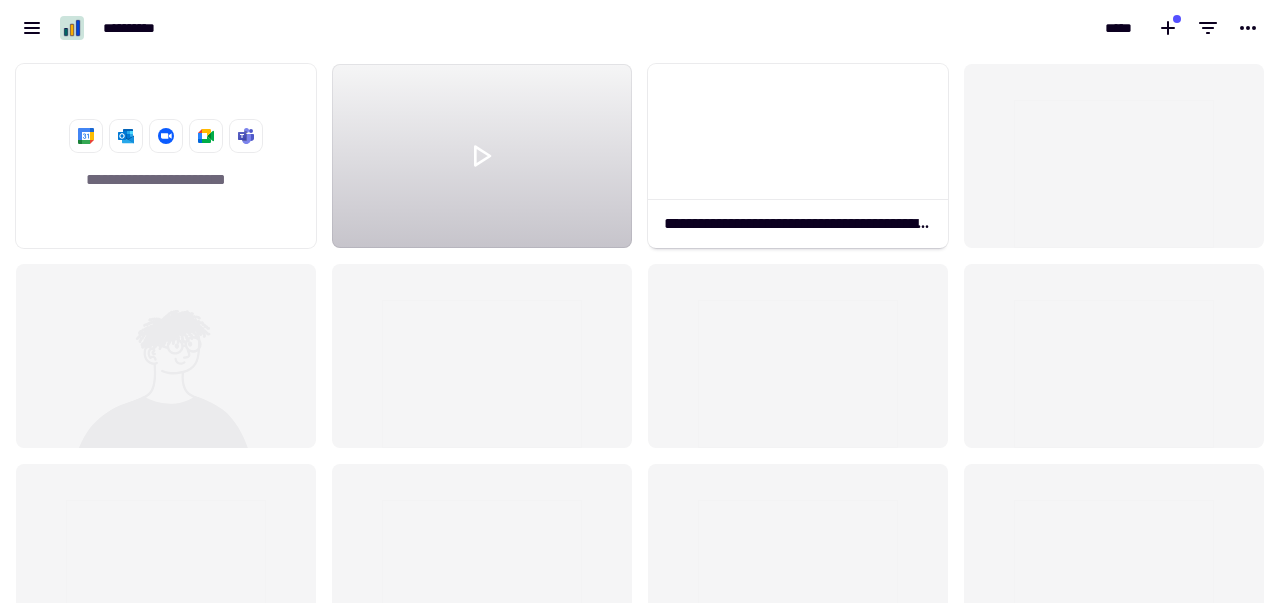 scroll, scrollTop: 1, scrollLeft: 1, axis: both 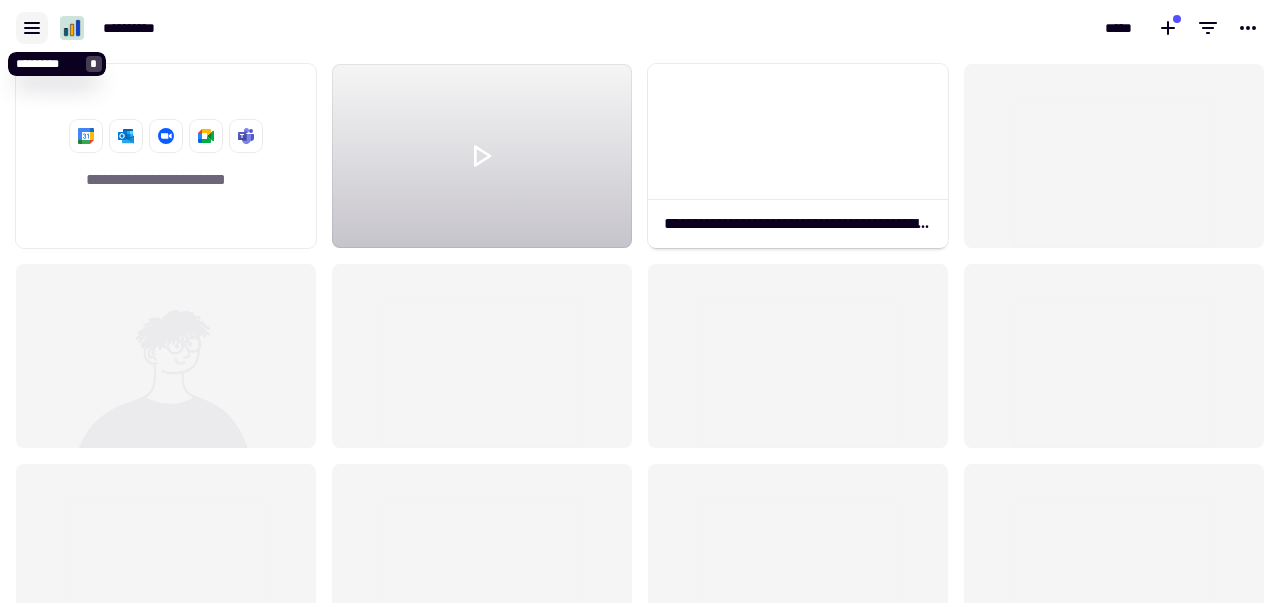 click 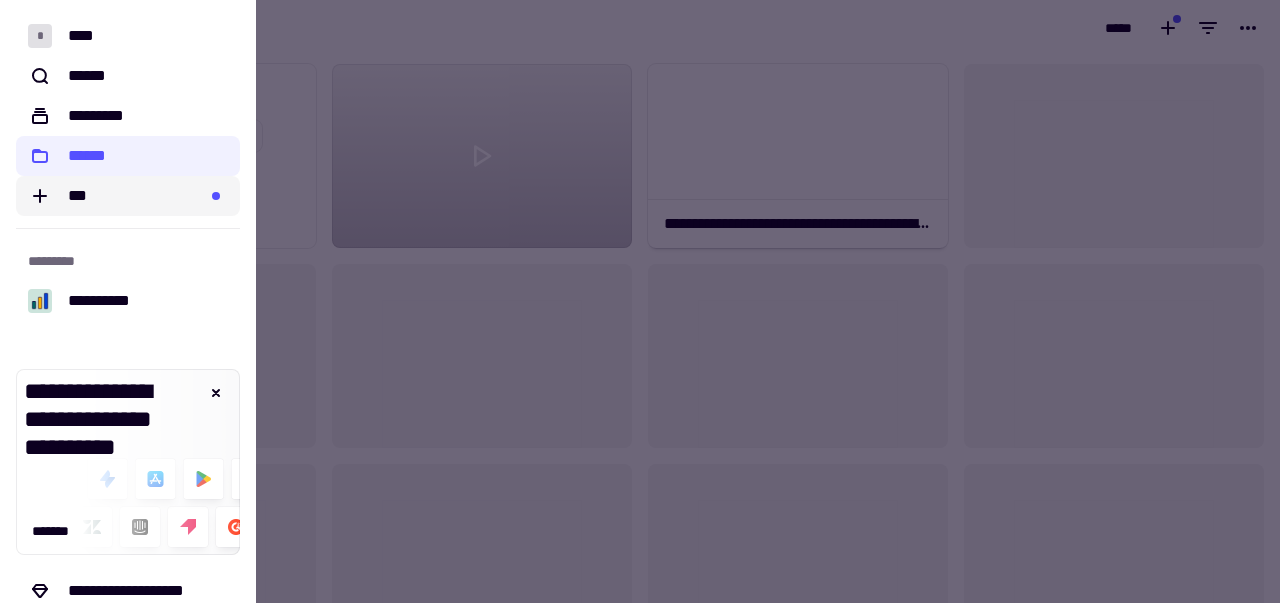 click on "***" 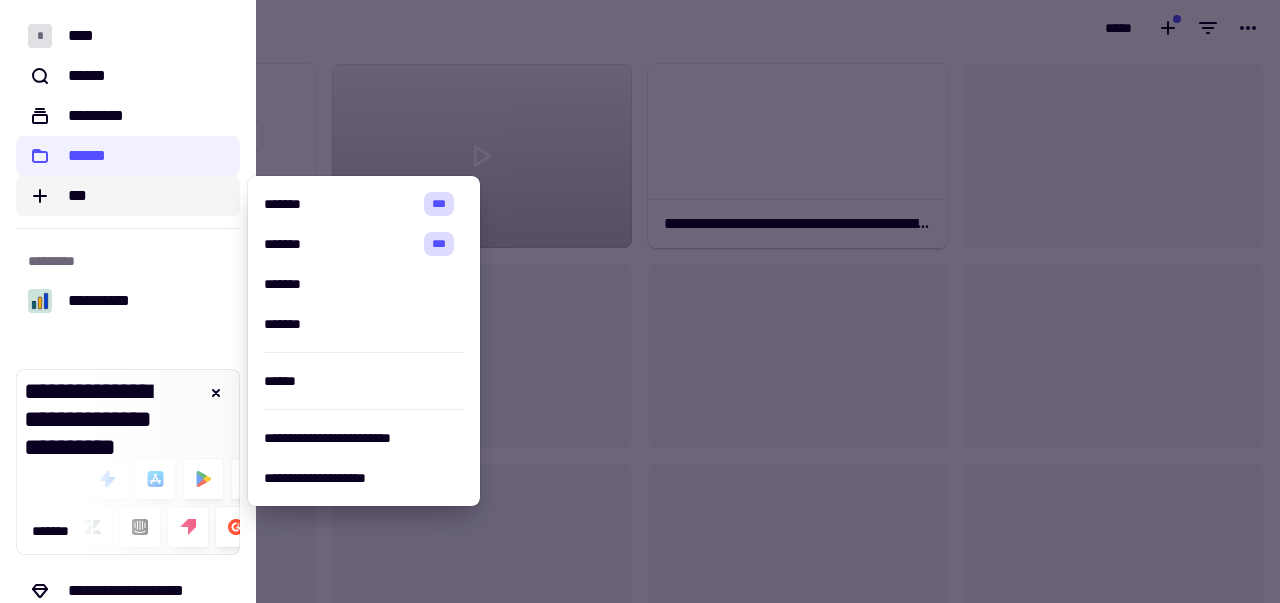 click on "***" 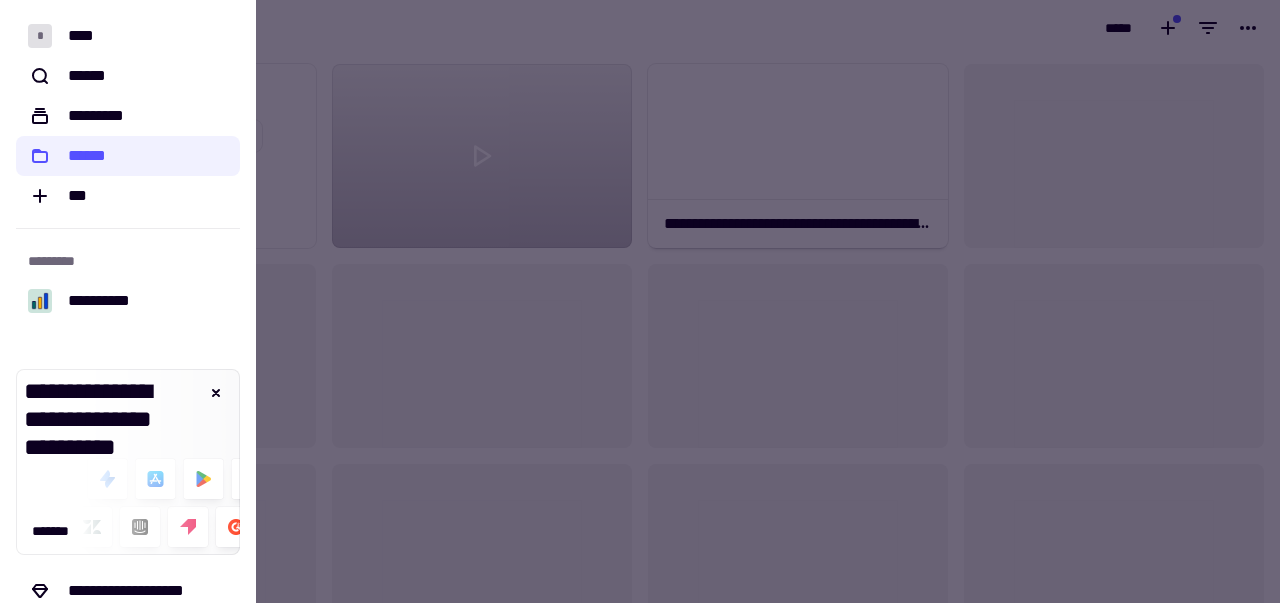 click at bounding box center [640, 301] 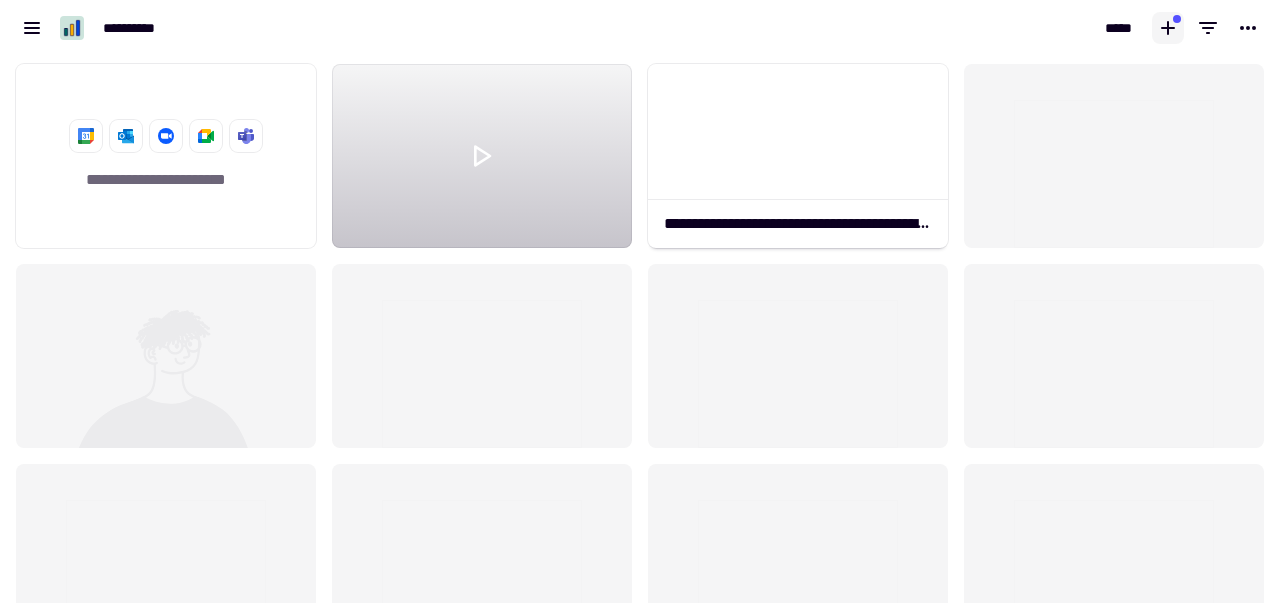 click 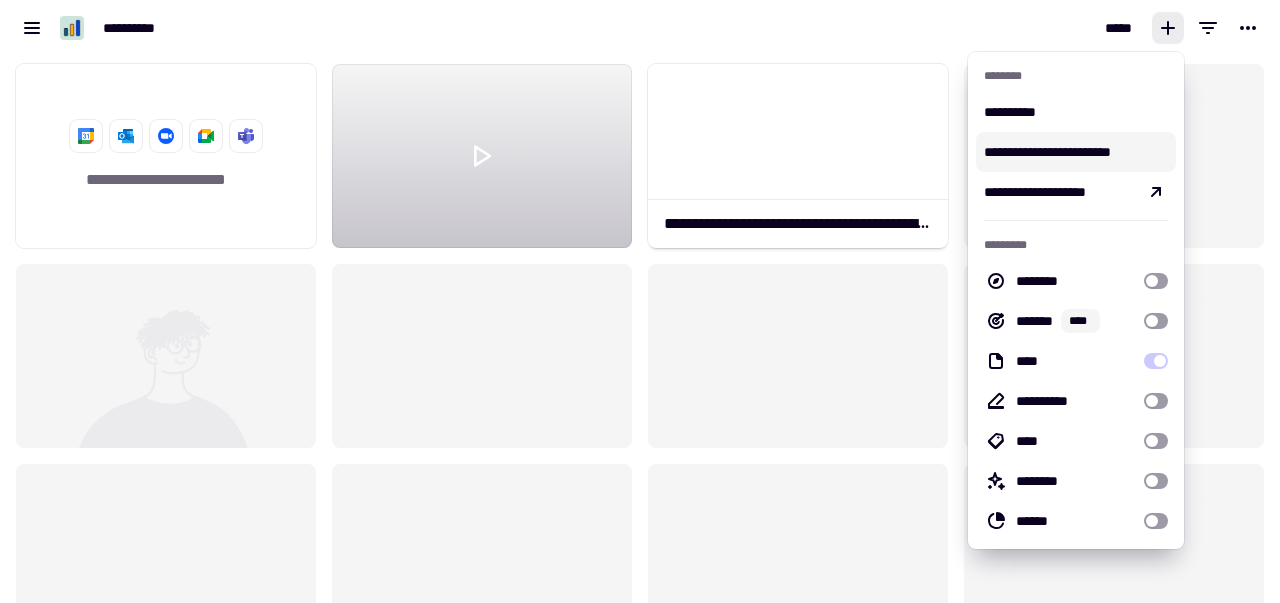 click on "**********" at bounding box center [1076, 152] 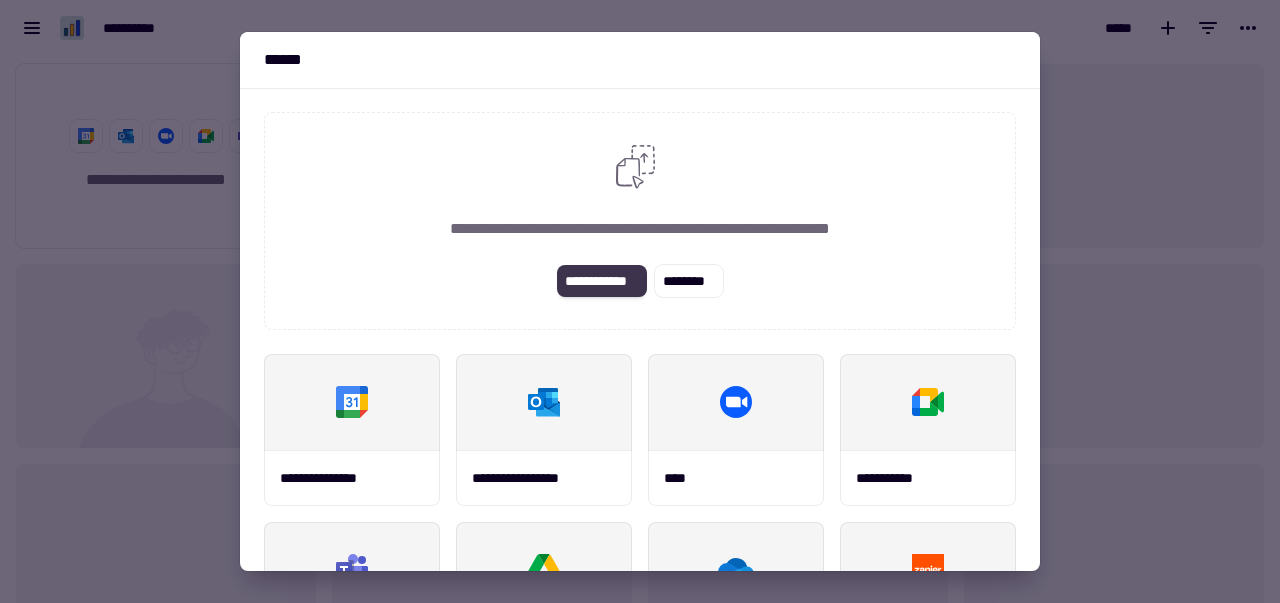 click on "**********" 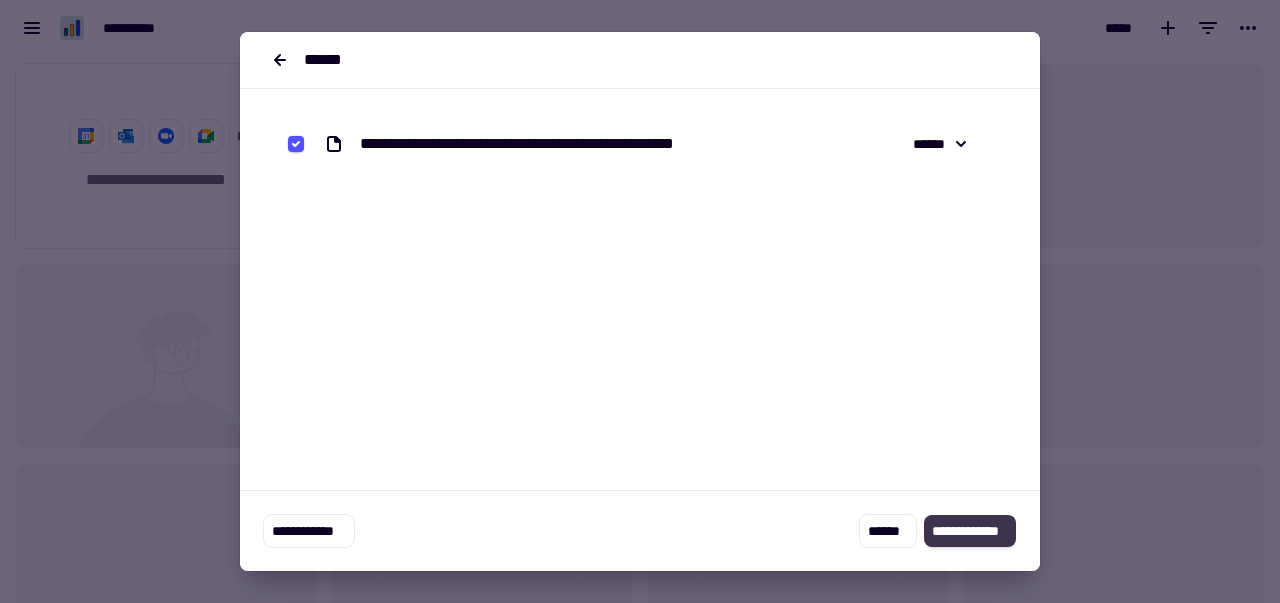 click on "**********" 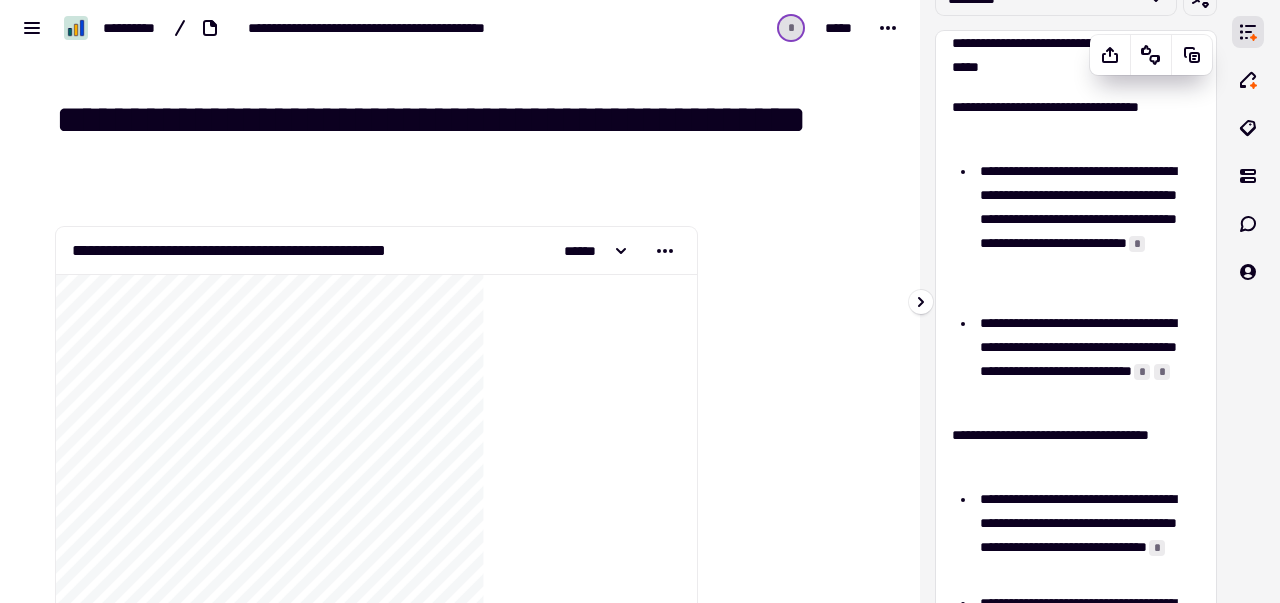 scroll, scrollTop: 0, scrollLeft: 0, axis: both 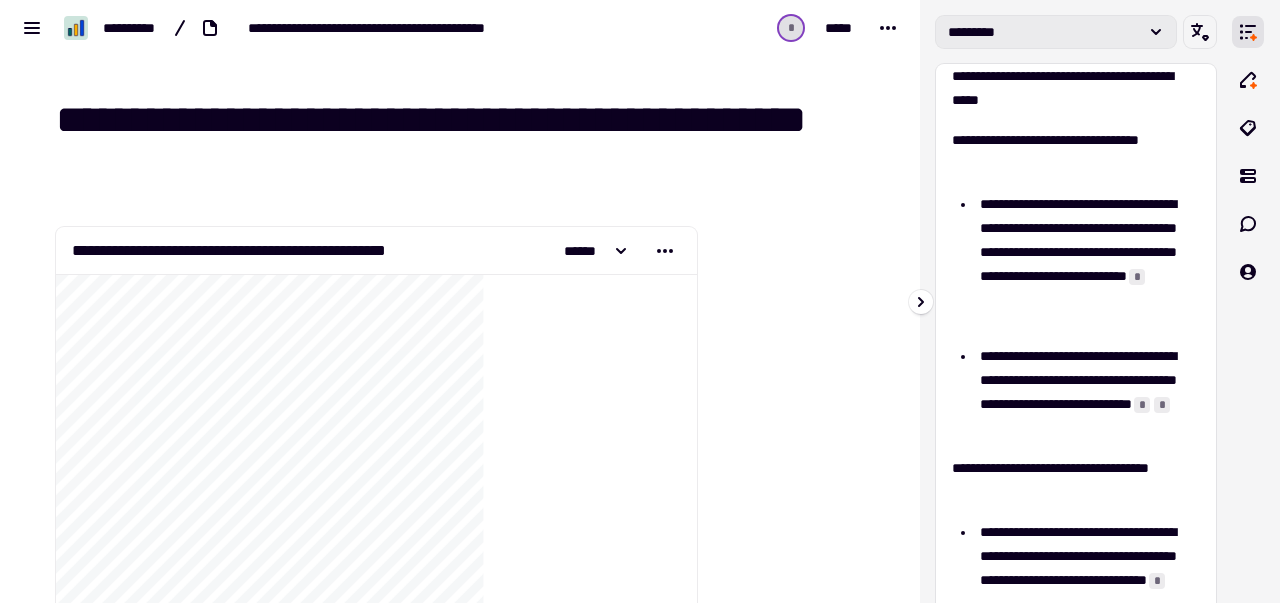 click 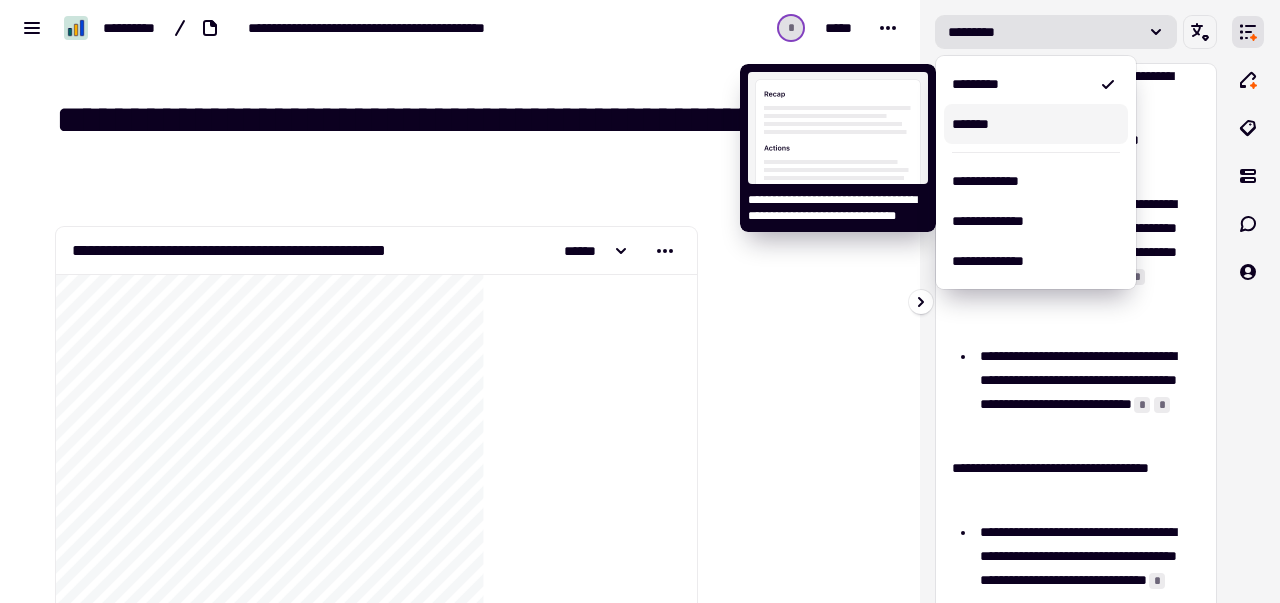 click on "*******" at bounding box center (1036, 124) 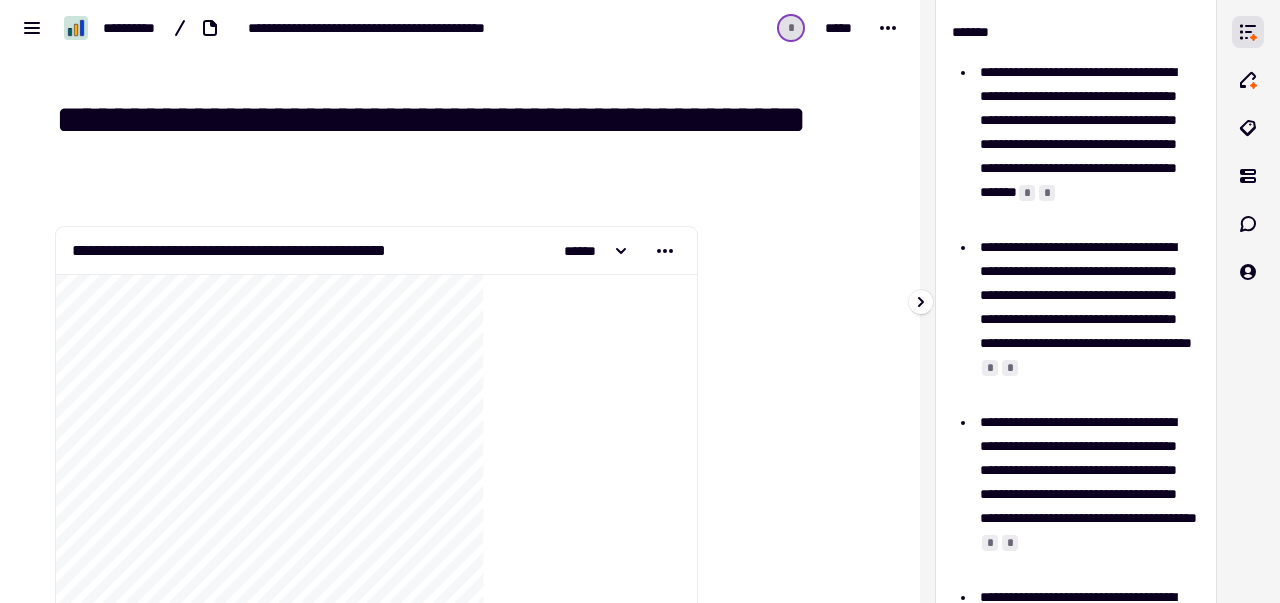 scroll, scrollTop: 0, scrollLeft: 0, axis: both 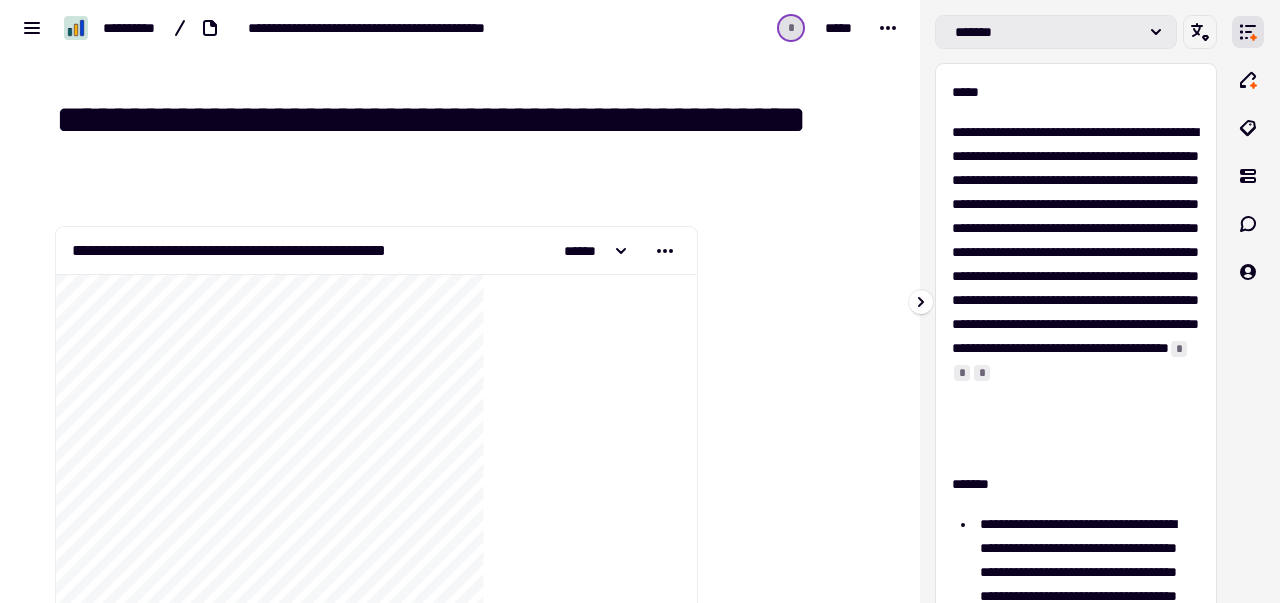 click 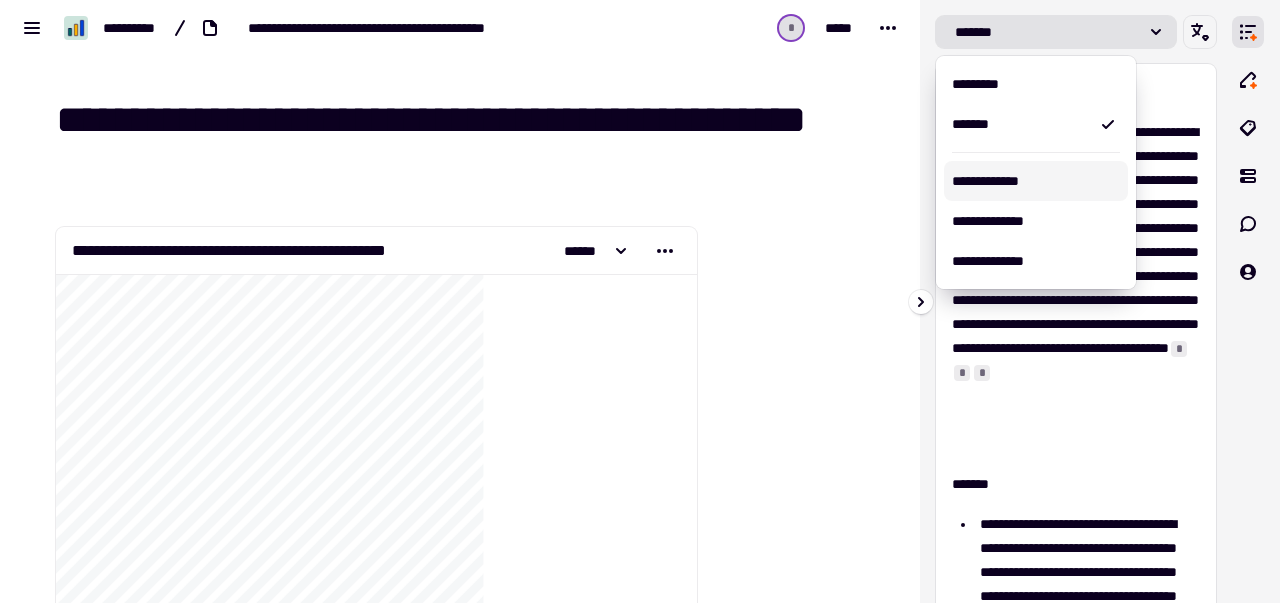 click on "**********" at bounding box center [1036, 181] 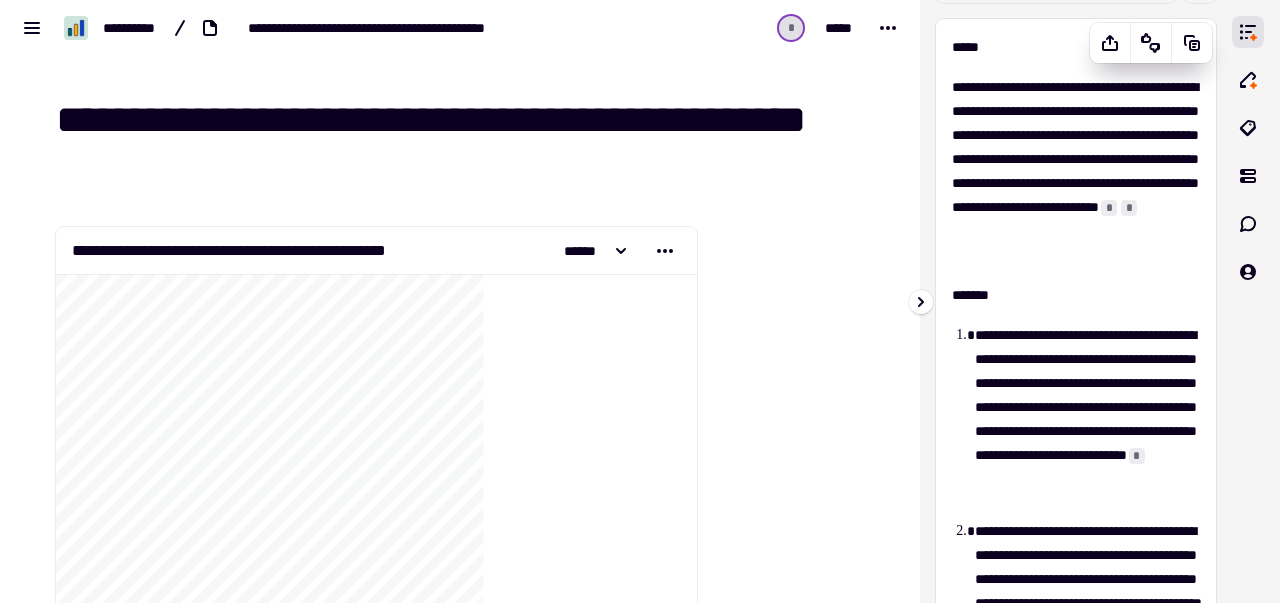 scroll, scrollTop: 0, scrollLeft: 0, axis: both 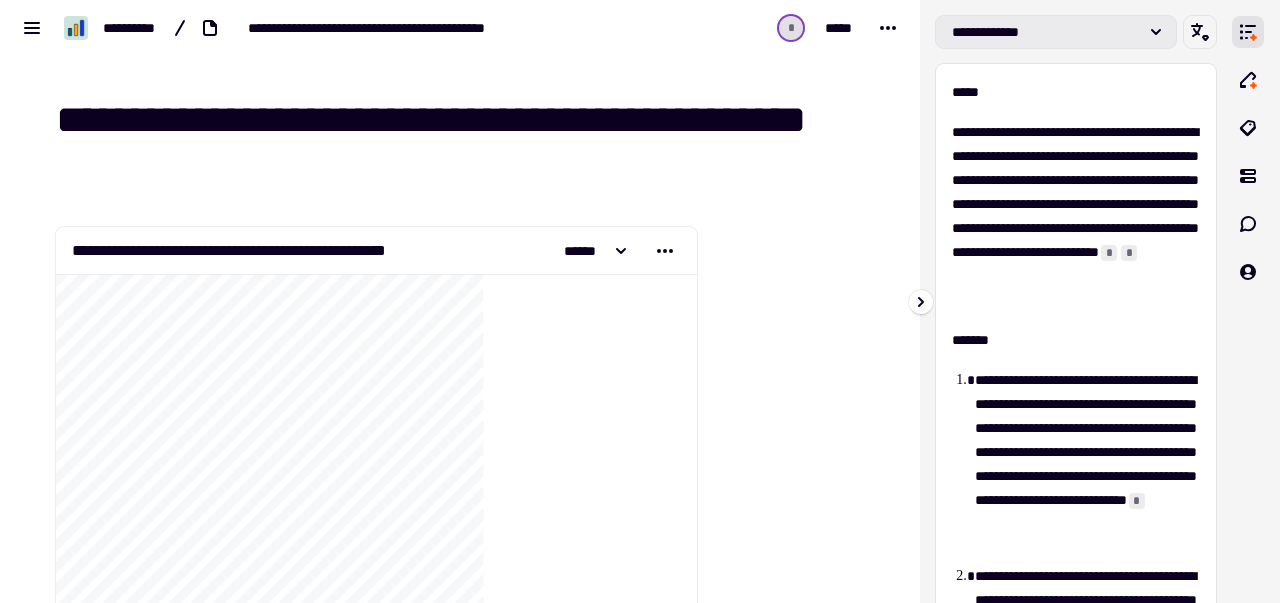 click 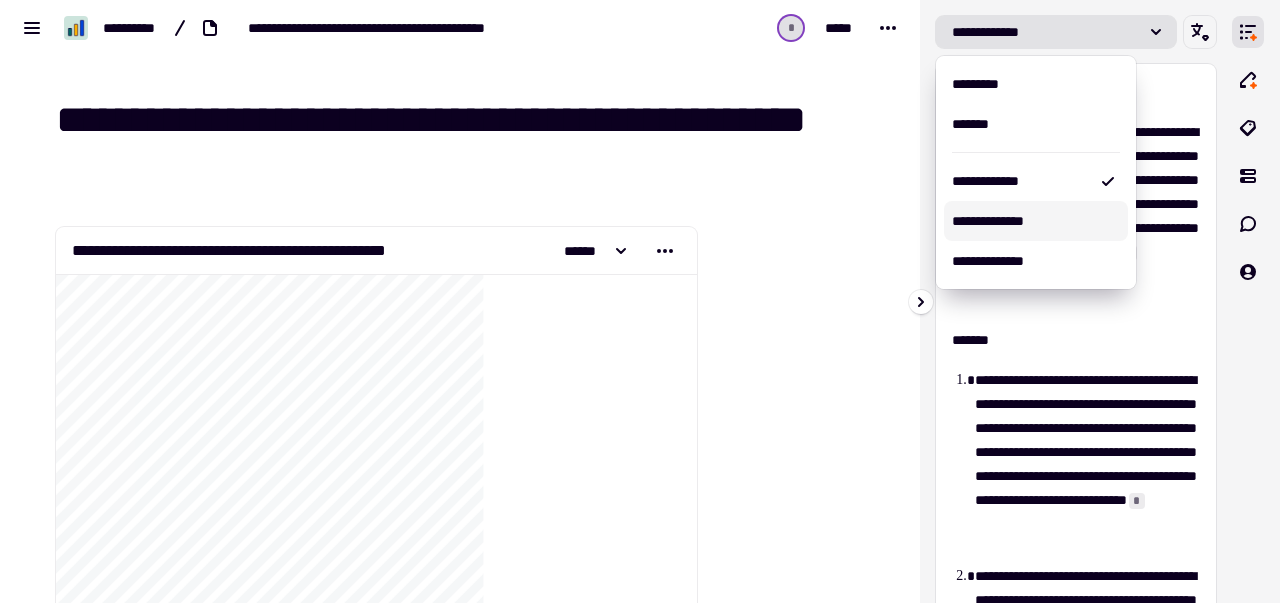 click on "**********" at bounding box center [1036, 221] 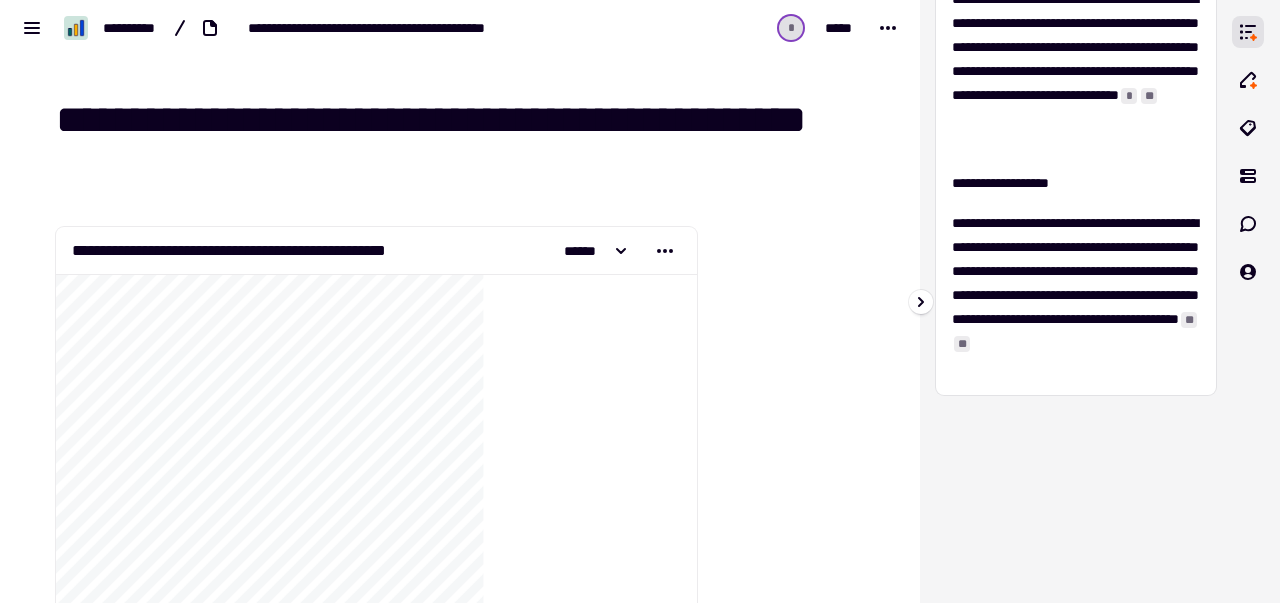 scroll, scrollTop: 0, scrollLeft: 0, axis: both 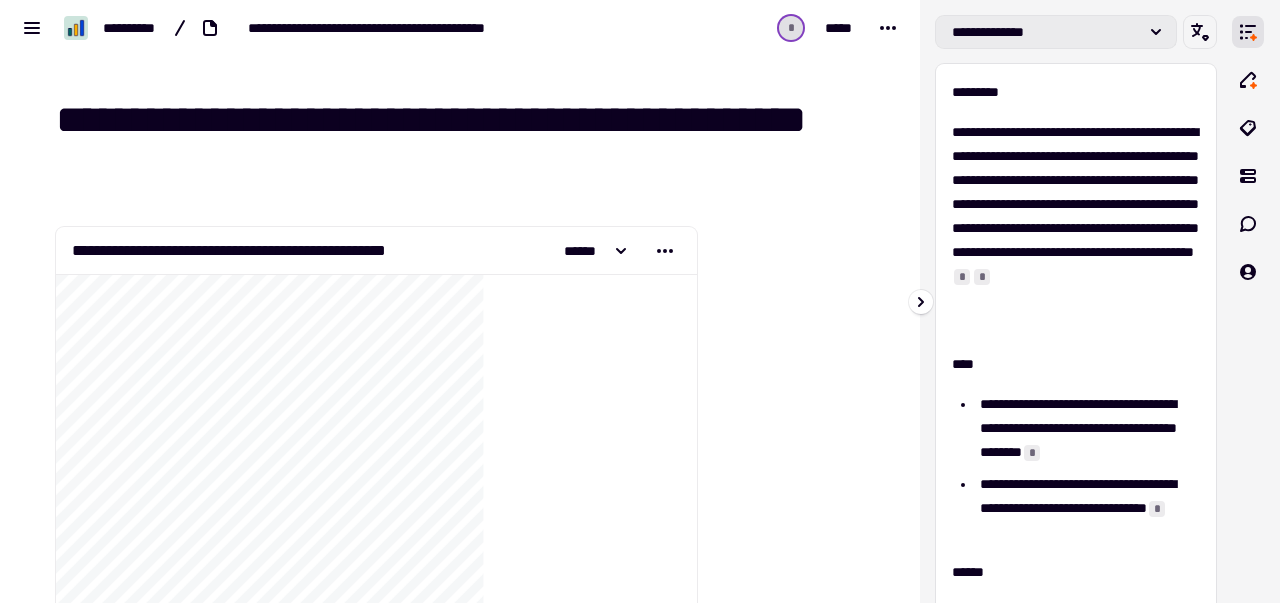 click 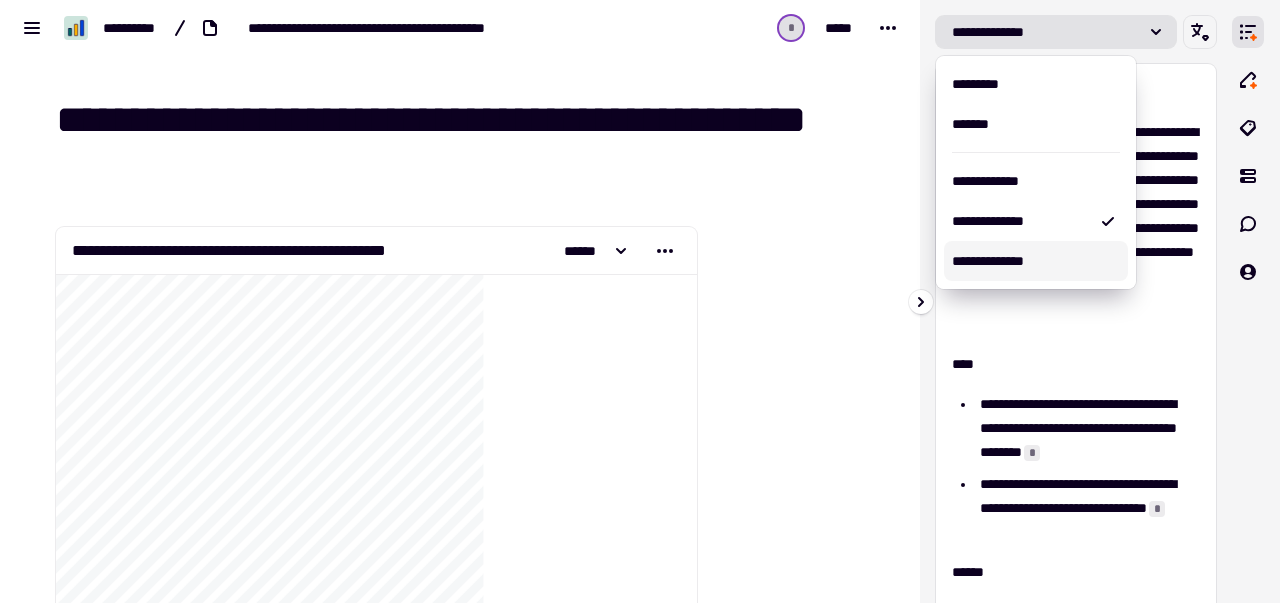 click on "**********" at bounding box center (1036, 261) 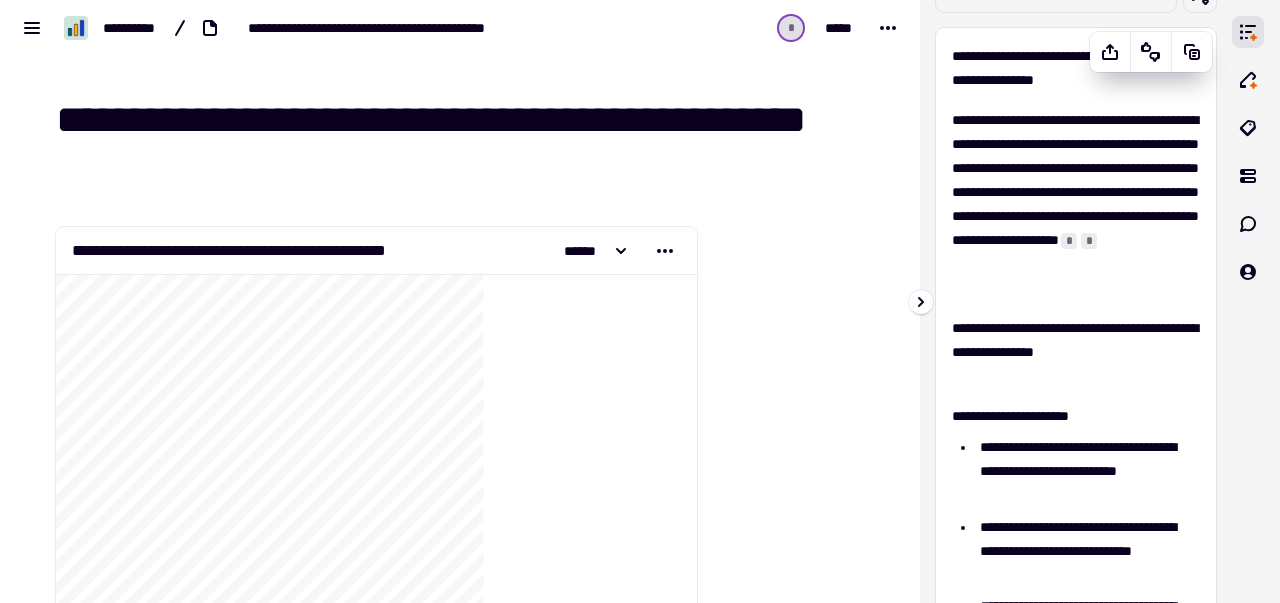 scroll, scrollTop: 0, scrollLeft: 0, axis: both 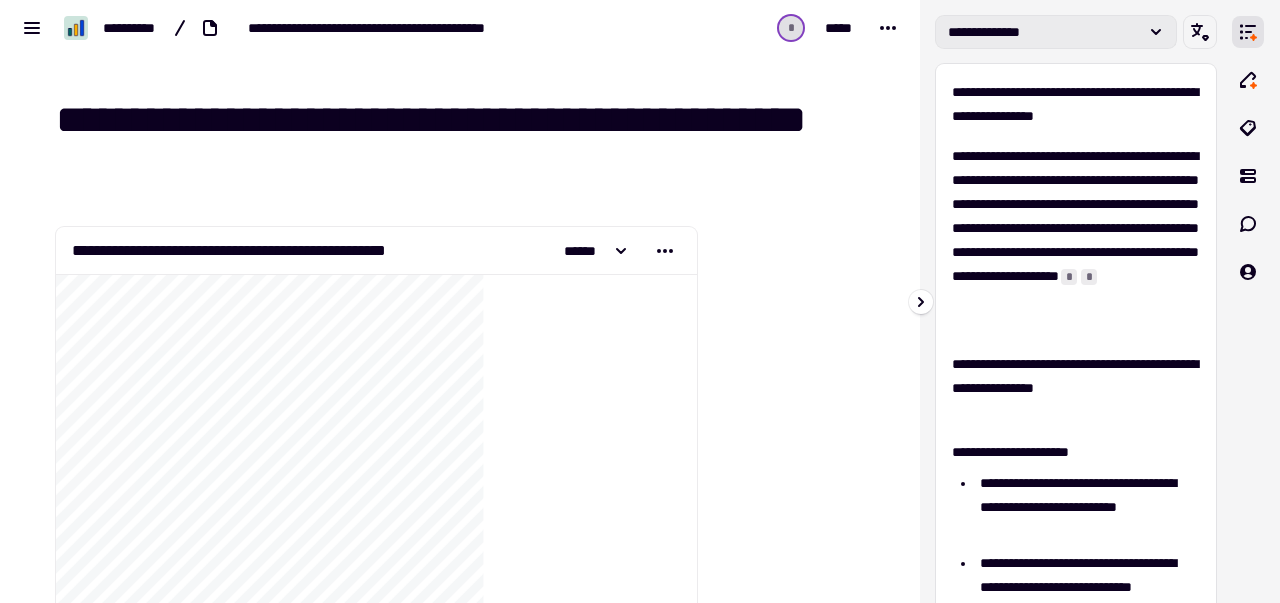 click 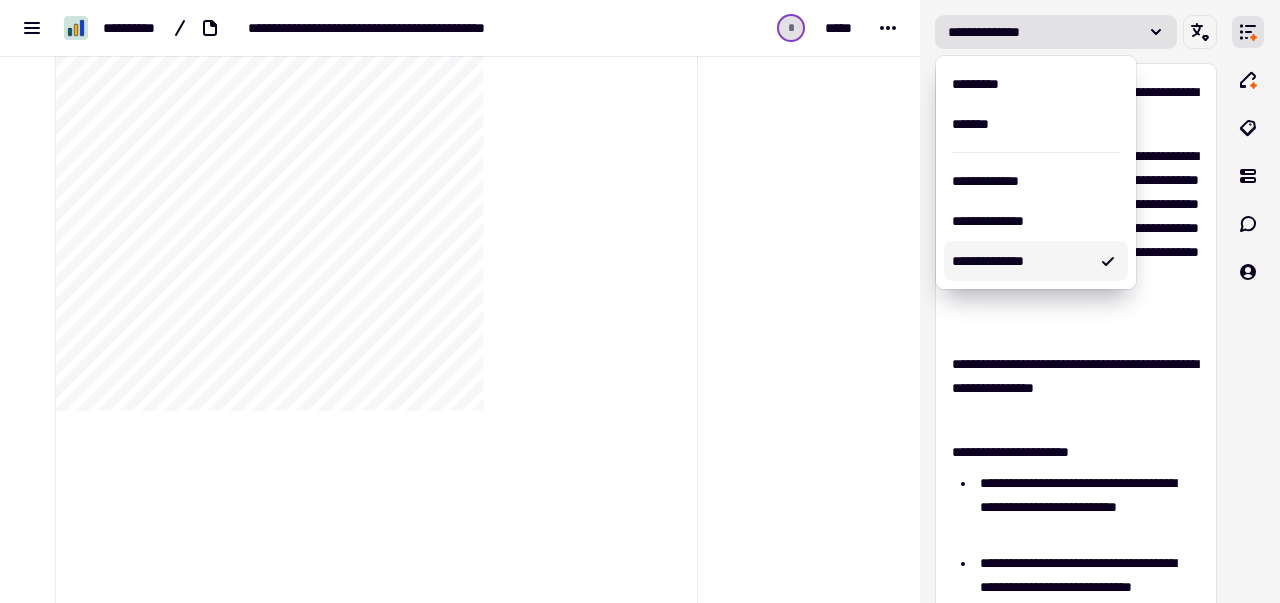 scroll, scrollTop: 0, scrollLeft: 0, axis: both 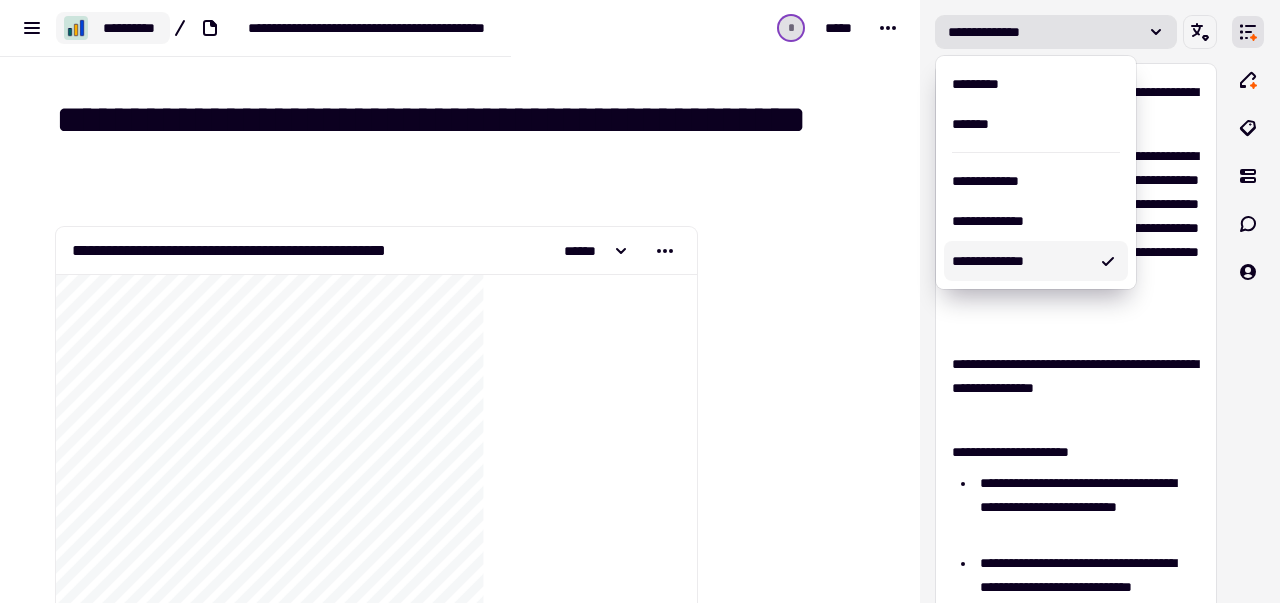 click on "**********" 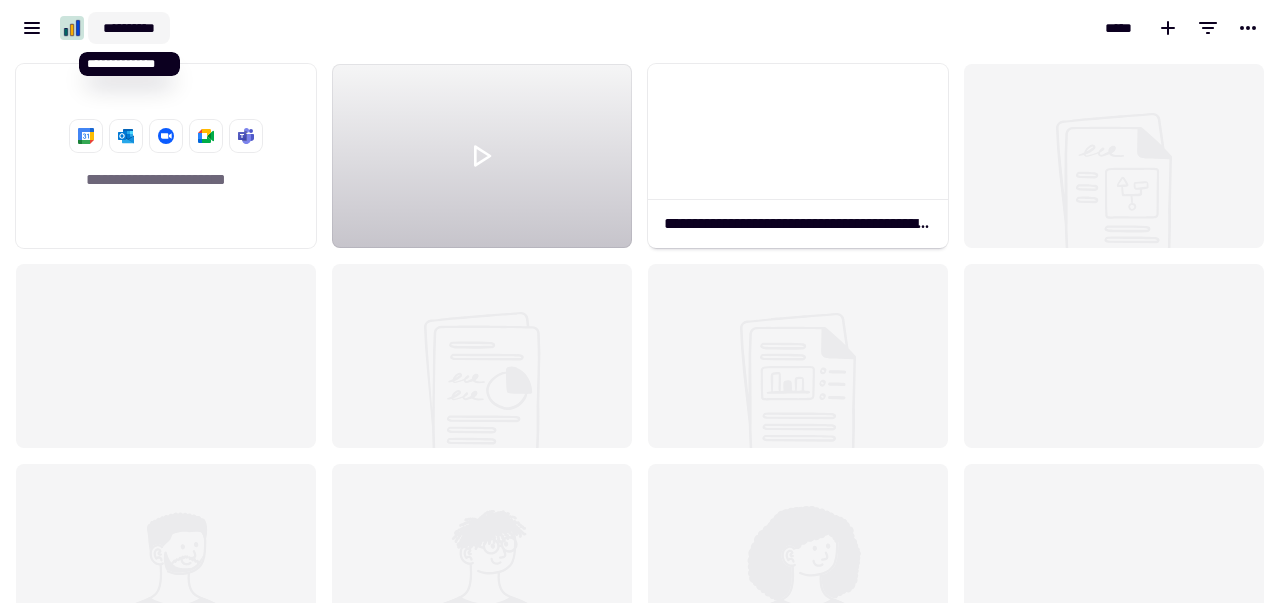 scroll, scrollTop: 1, scrollLeft: 1, axis: both 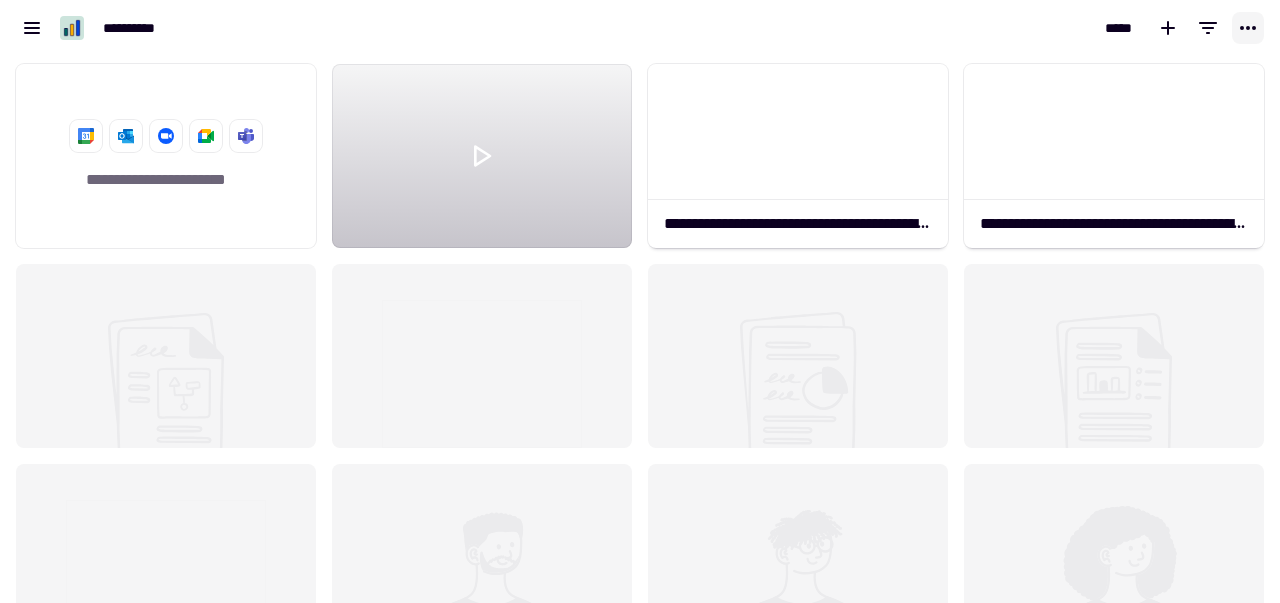 click 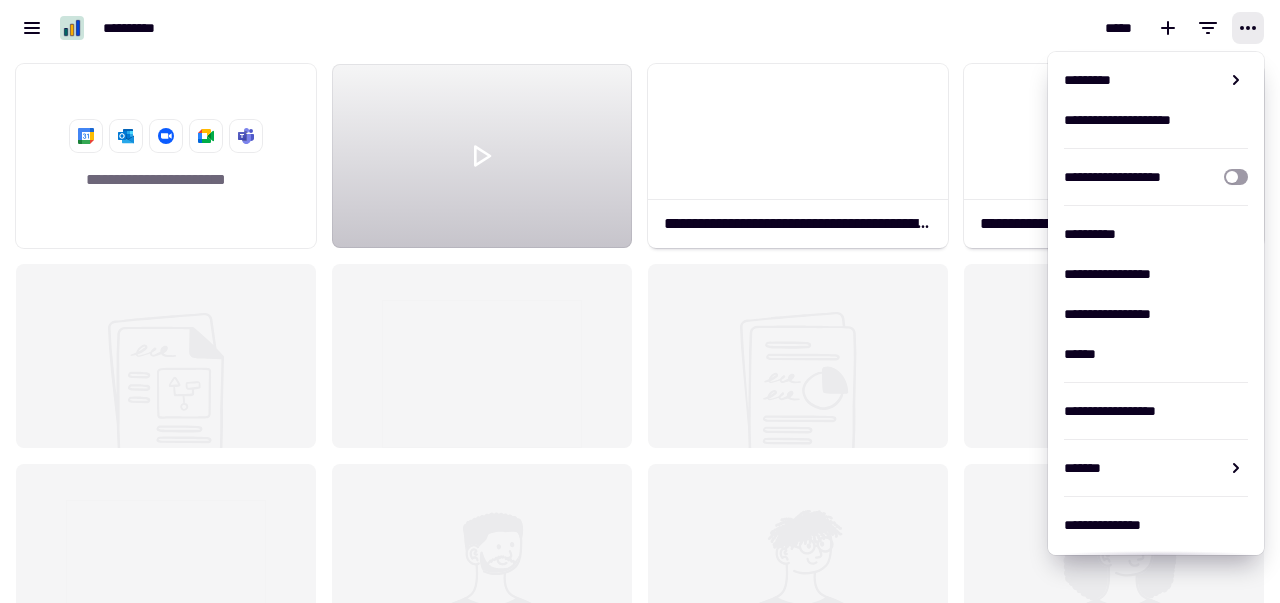 click on "*****" at bounding box center (960, 28) 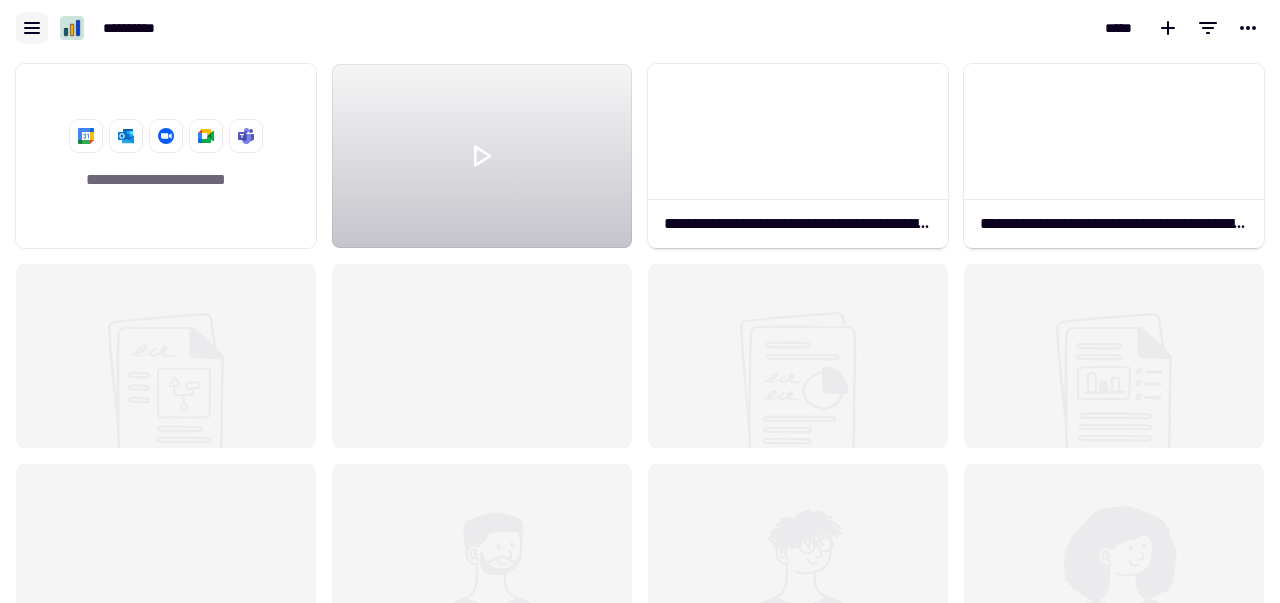 click 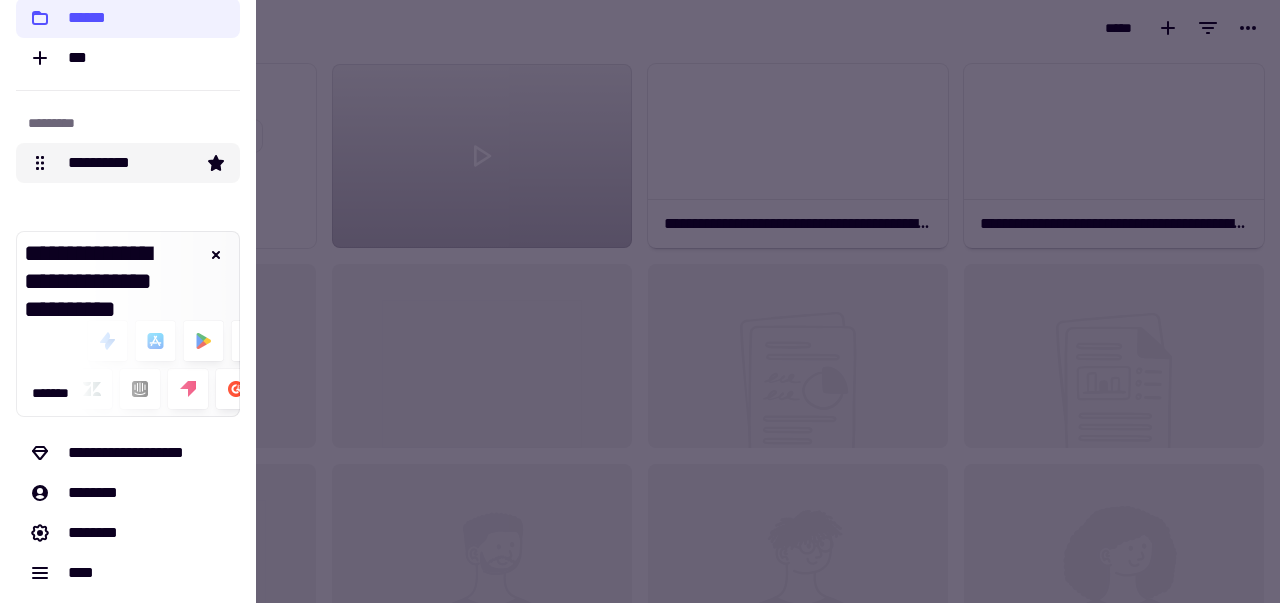 scroll, scrollTop: 145, scrollLeft: 0, axis: vertical 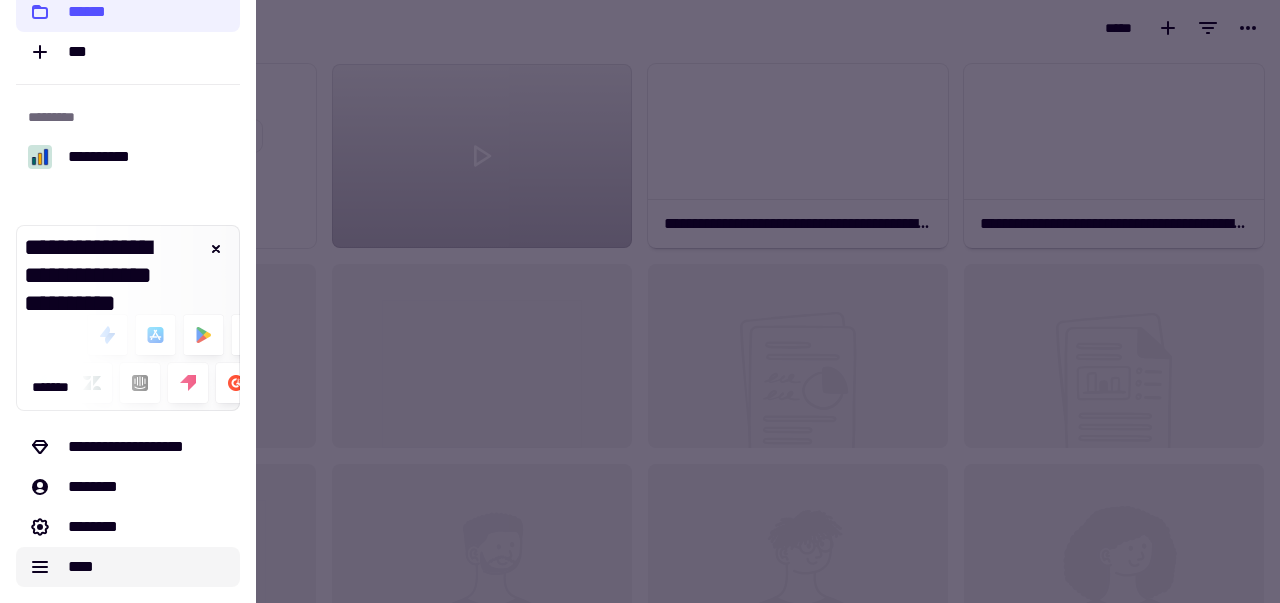click on "****" 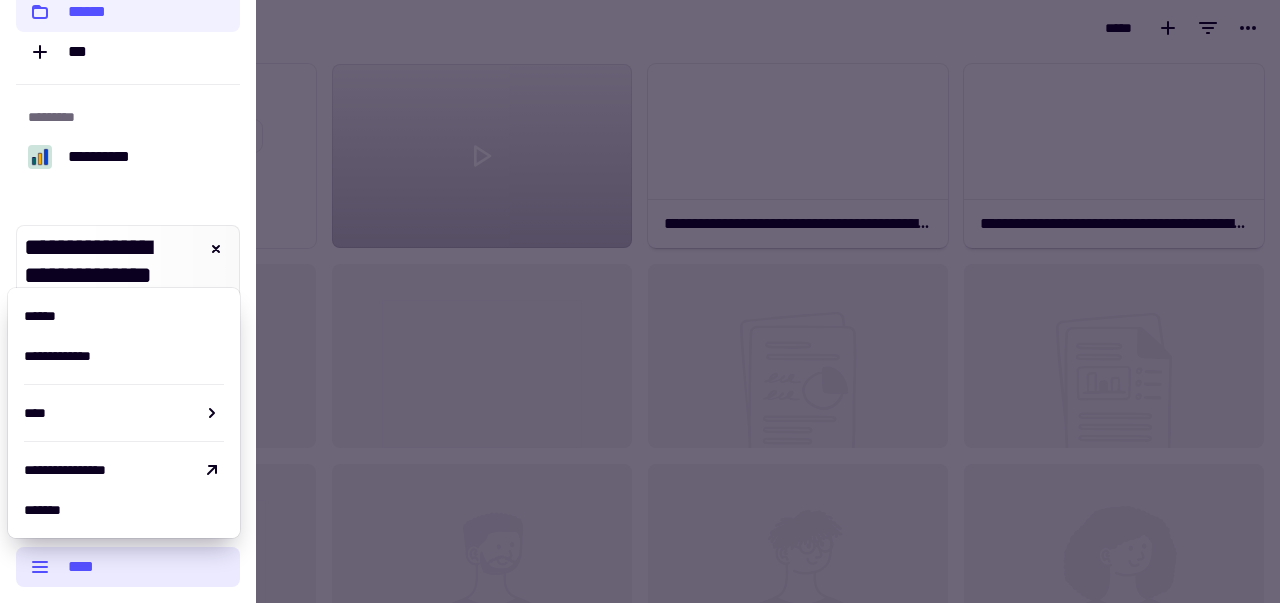 click on "****" 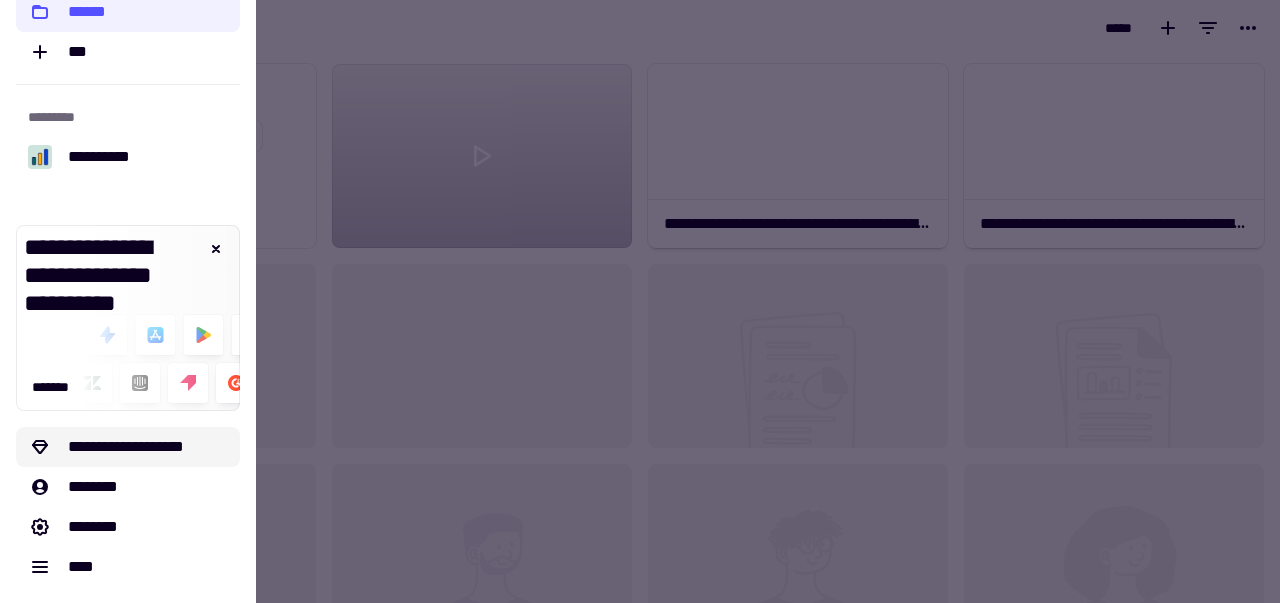 click on "**********" 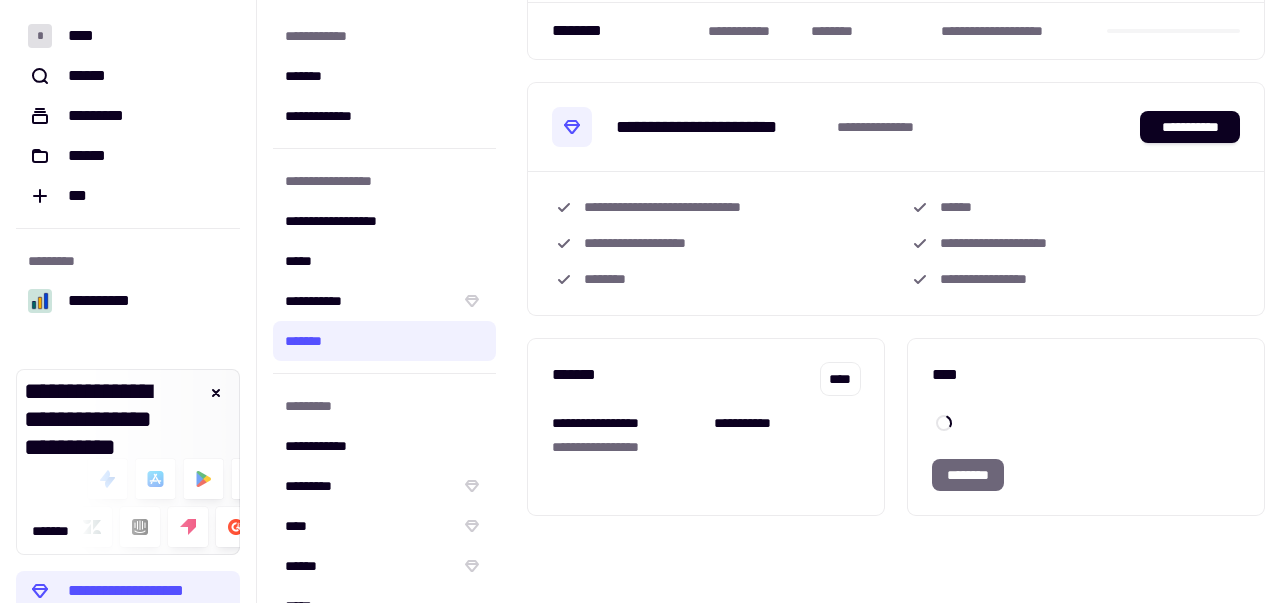 scroll, scrollTop: 0, scrollLeft: 0, axis: both 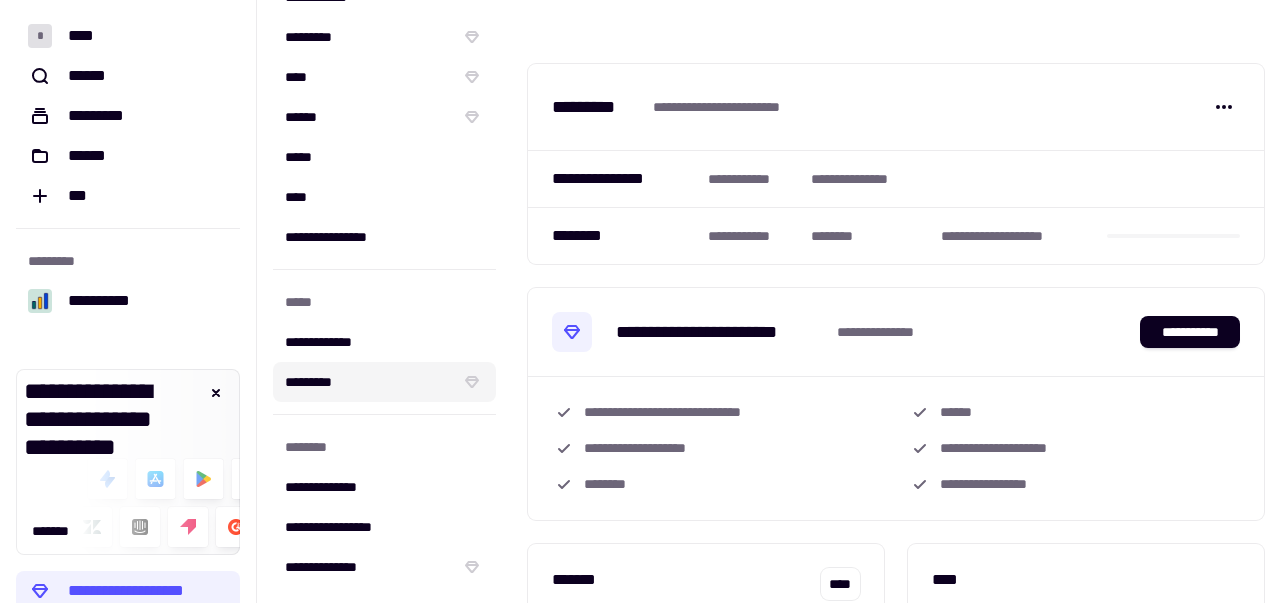click on "*********" 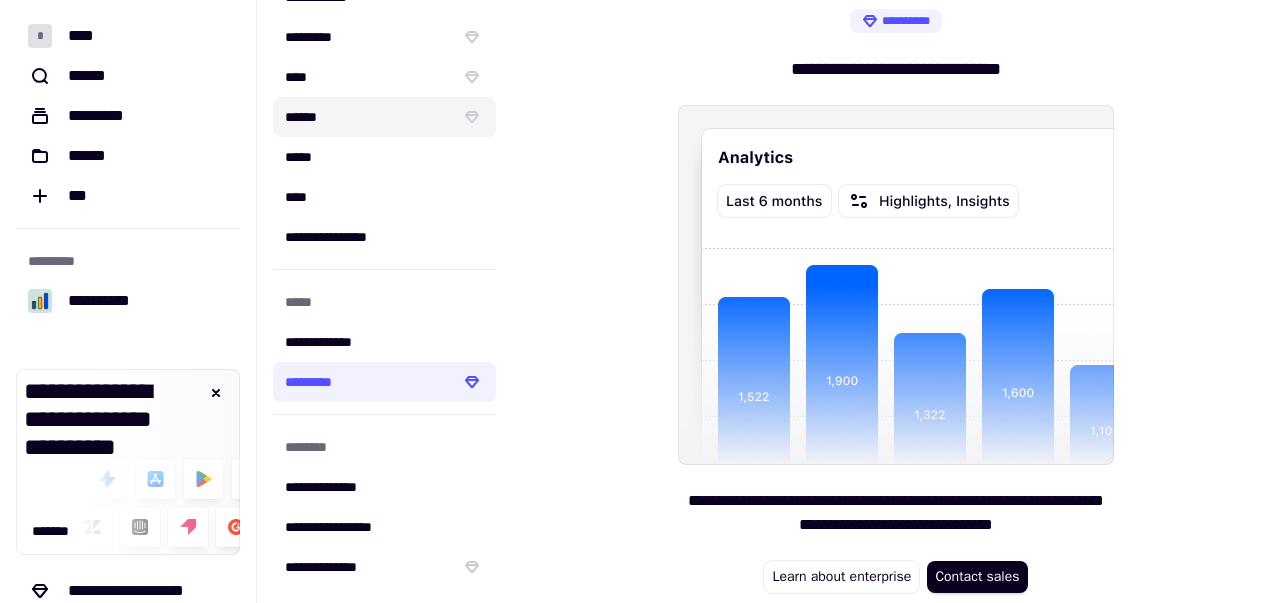 click on "******" 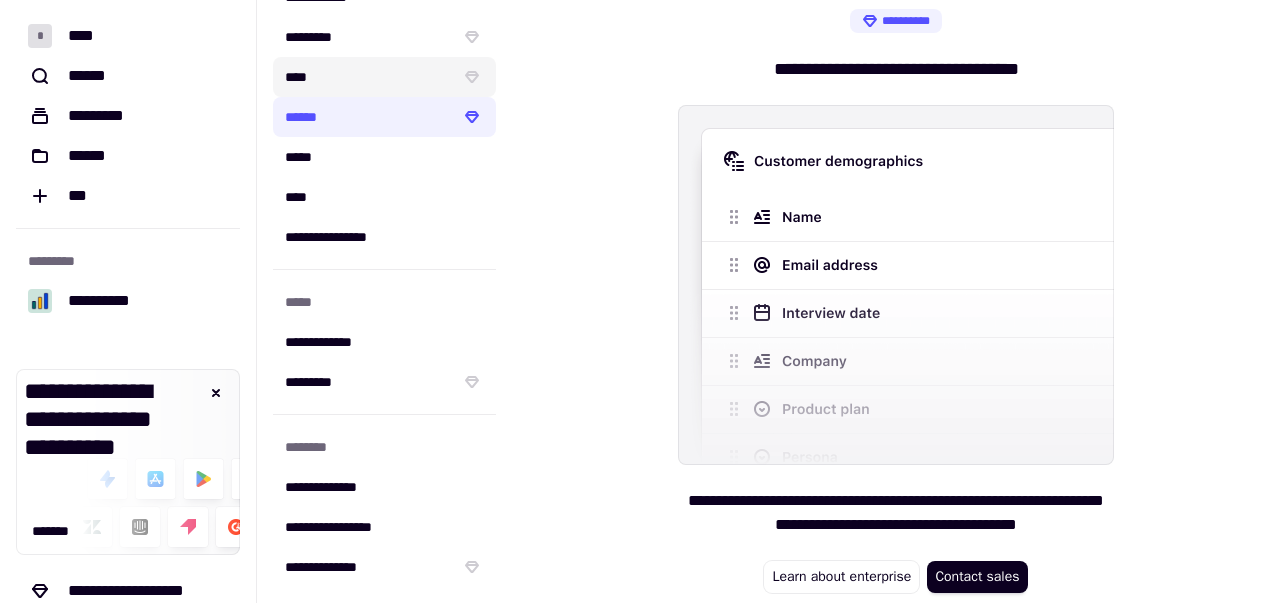 click on "****" 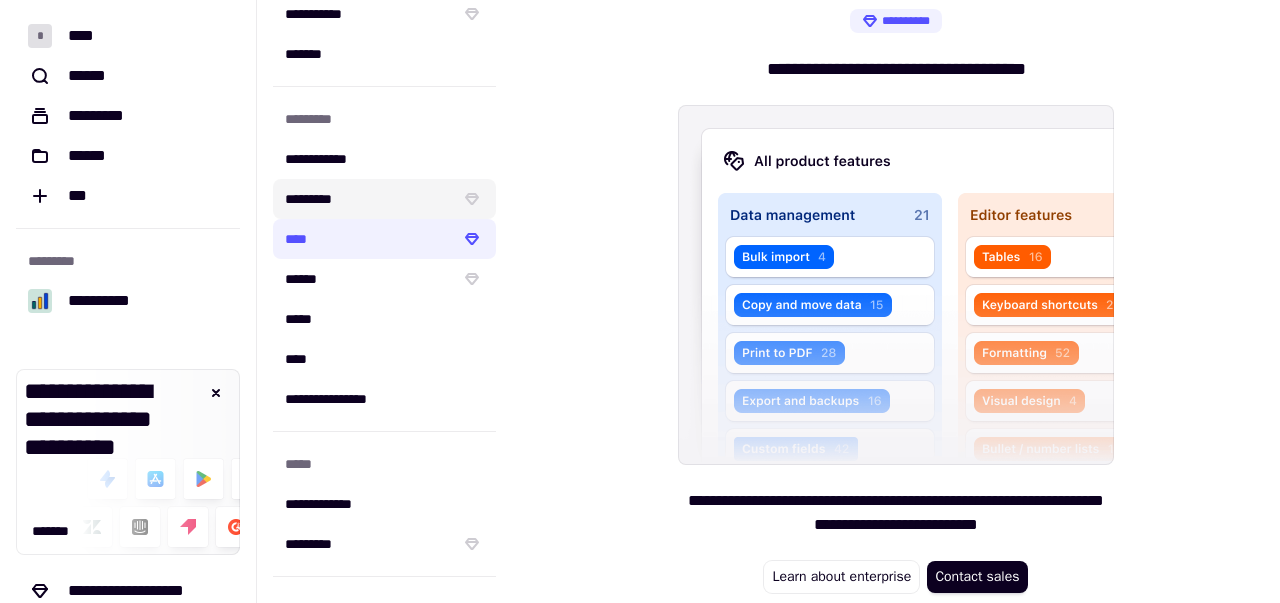 scroll, scrollTop: 279, scrollLeft: 0, axis: vertical 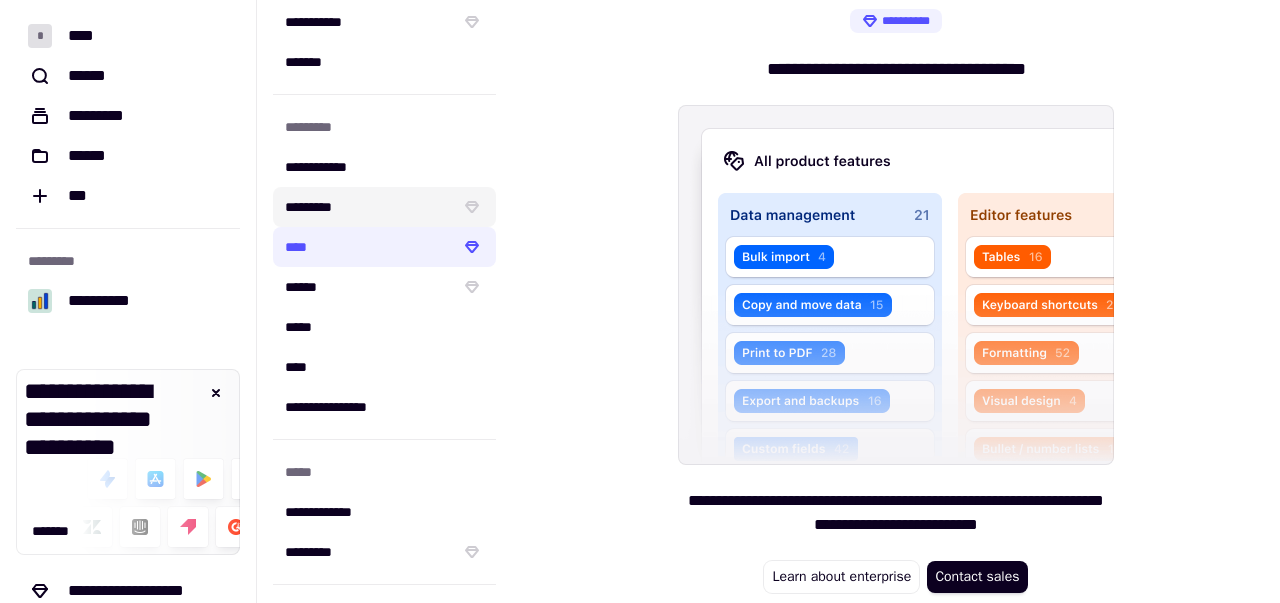 click on "*********" 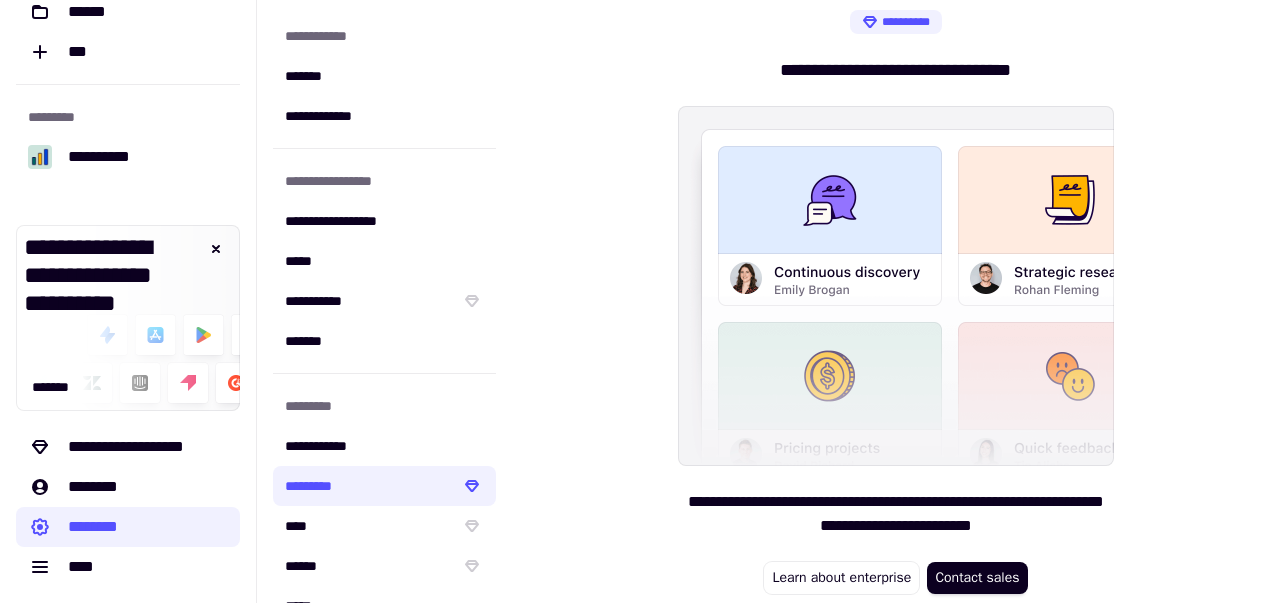 scroll, scrollTop: 0, scrollLeft: 0, axis: both 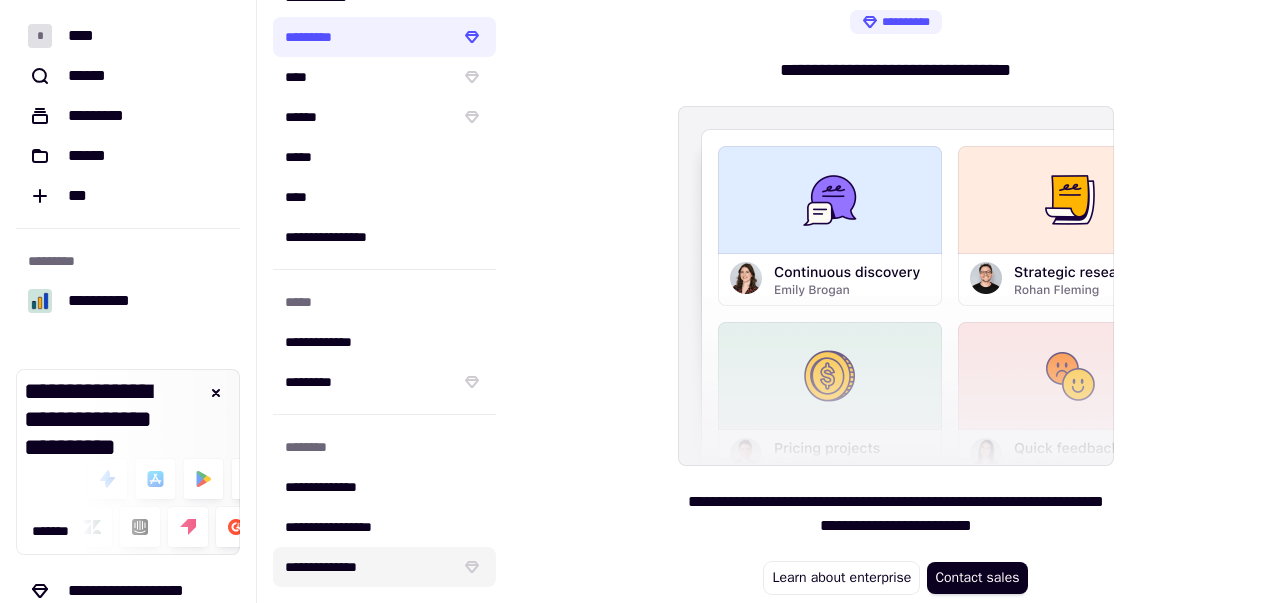 click on "**********" 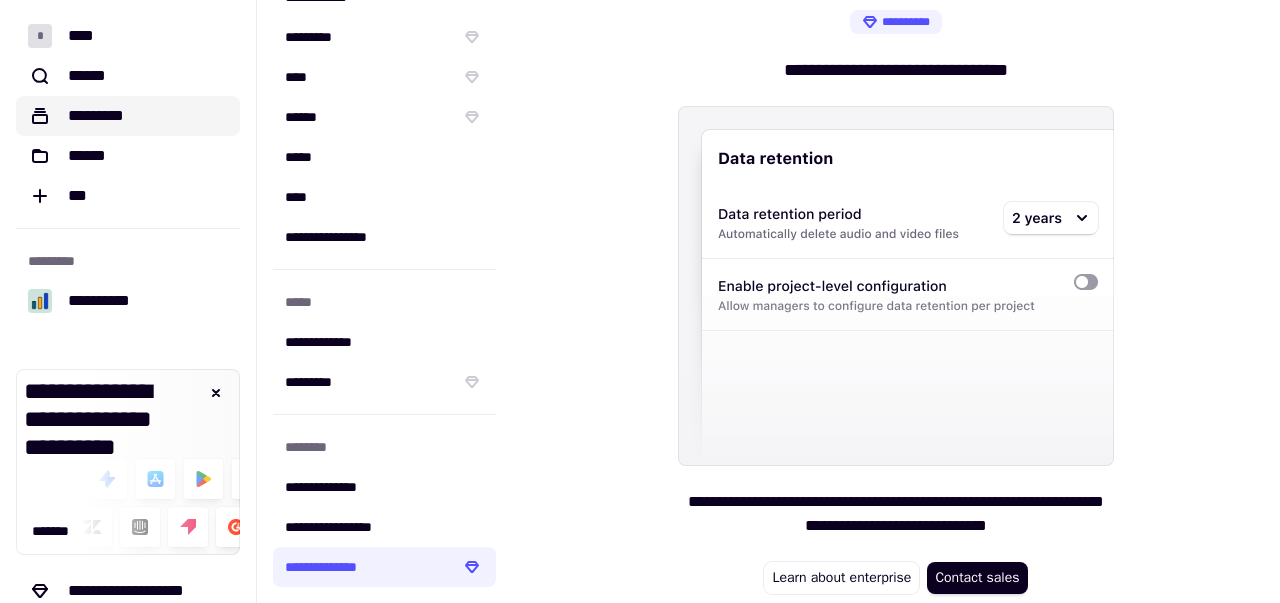 click on "*********" 